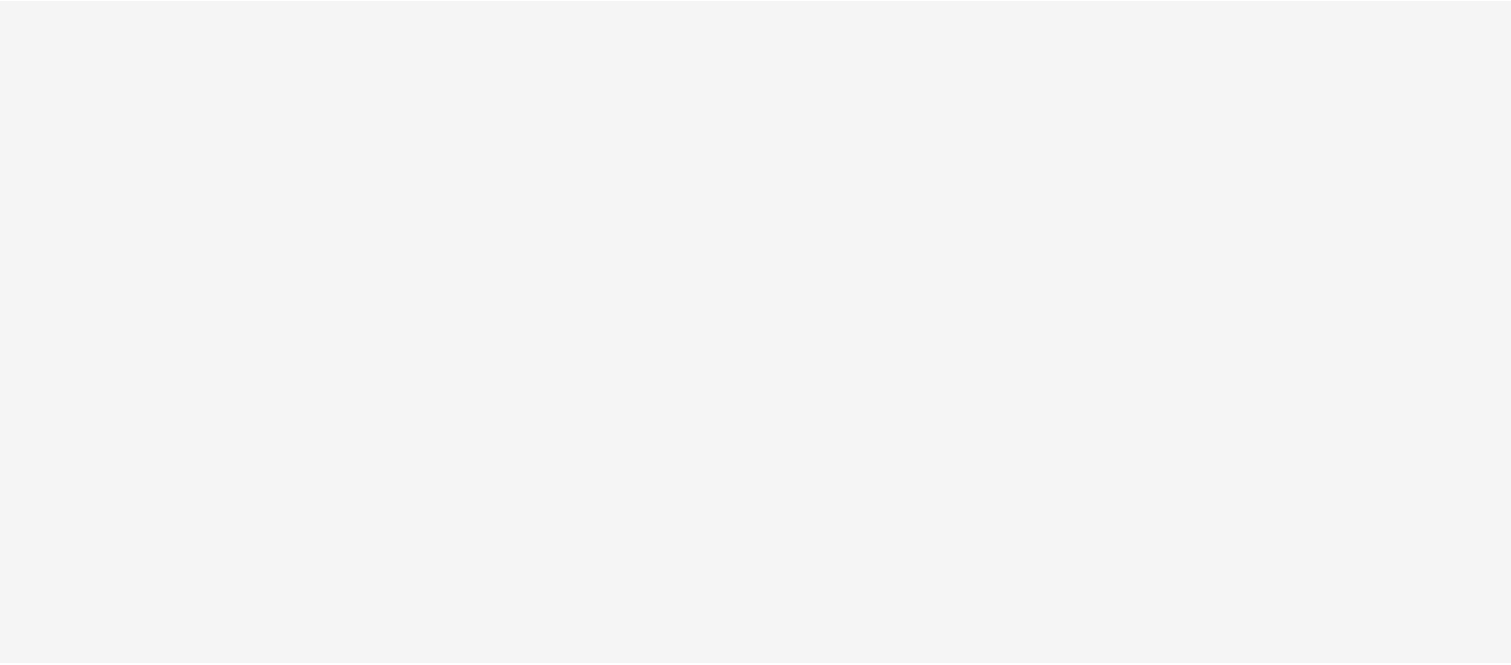 scroll, scrollTop: 0, scrollLeft: 0, axis: both 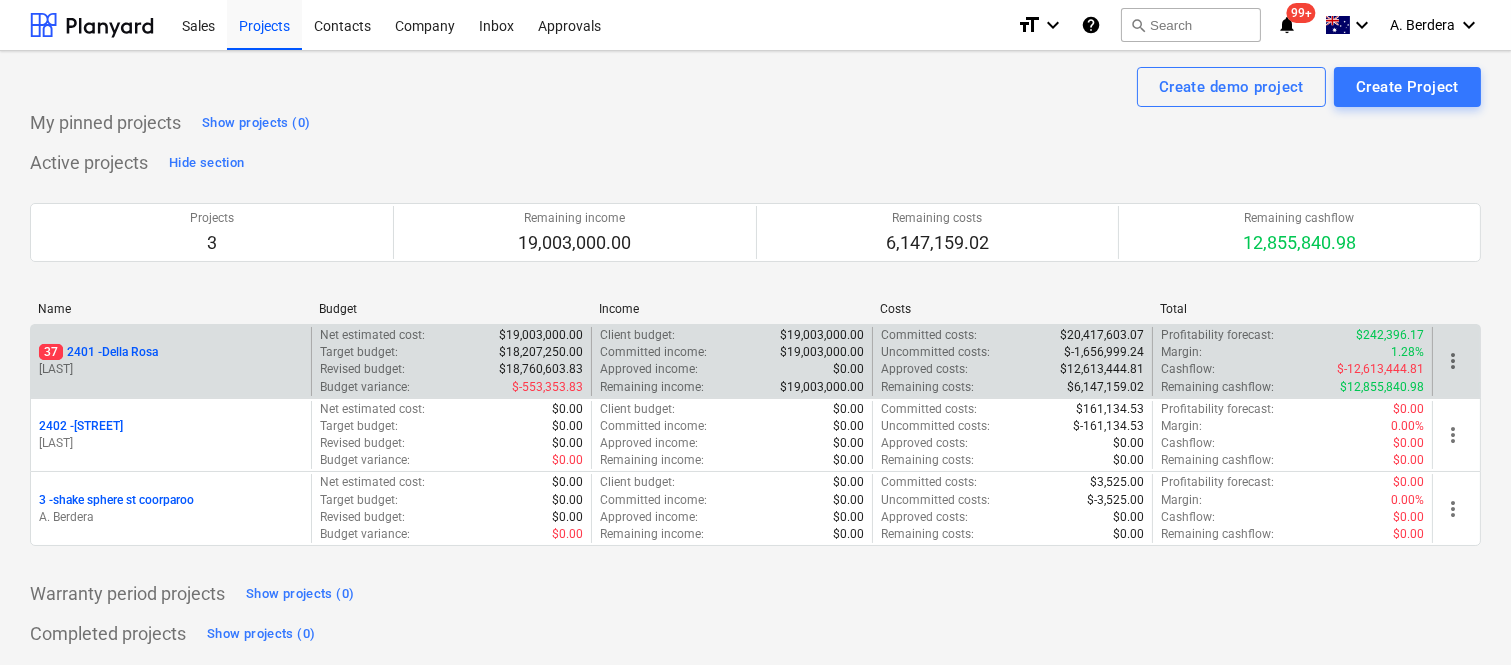 click on "[LAST]" at bounding box center [171, 369] 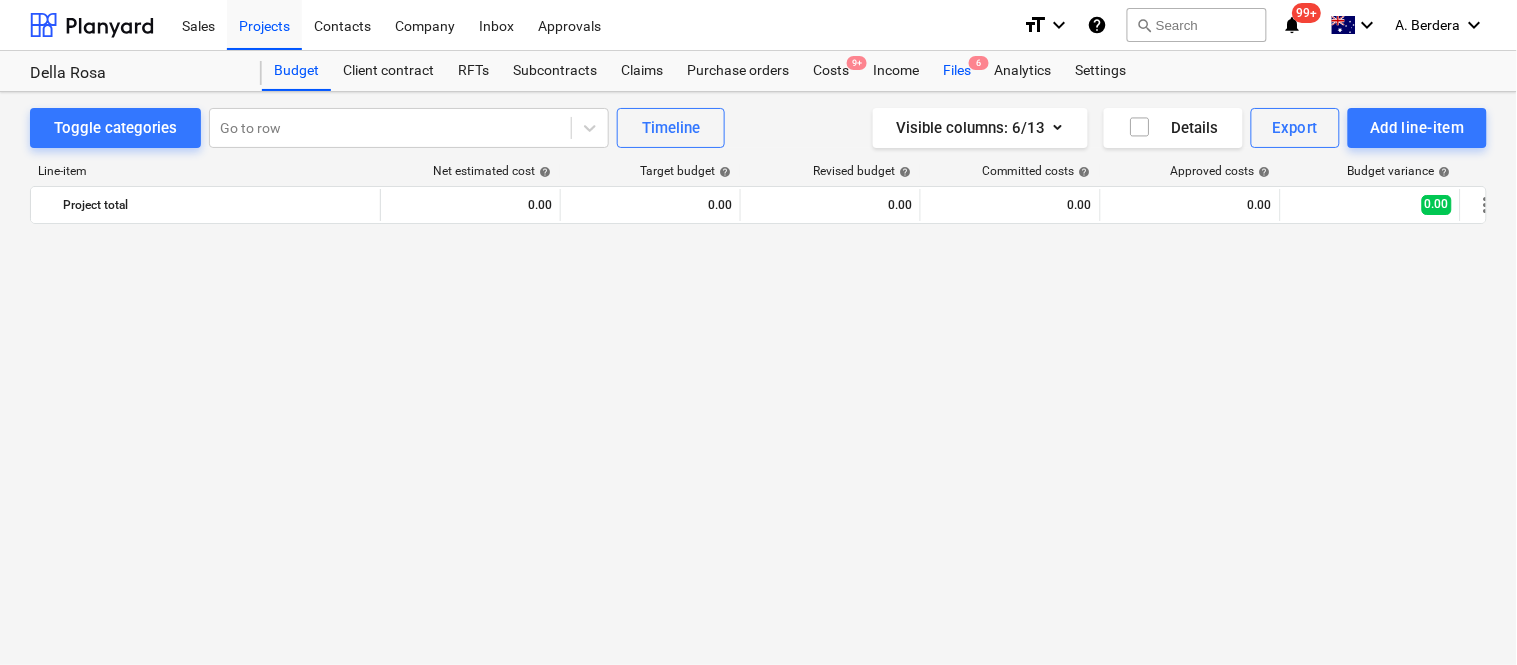 click on "Files 6" at bounding box center (957, 71) 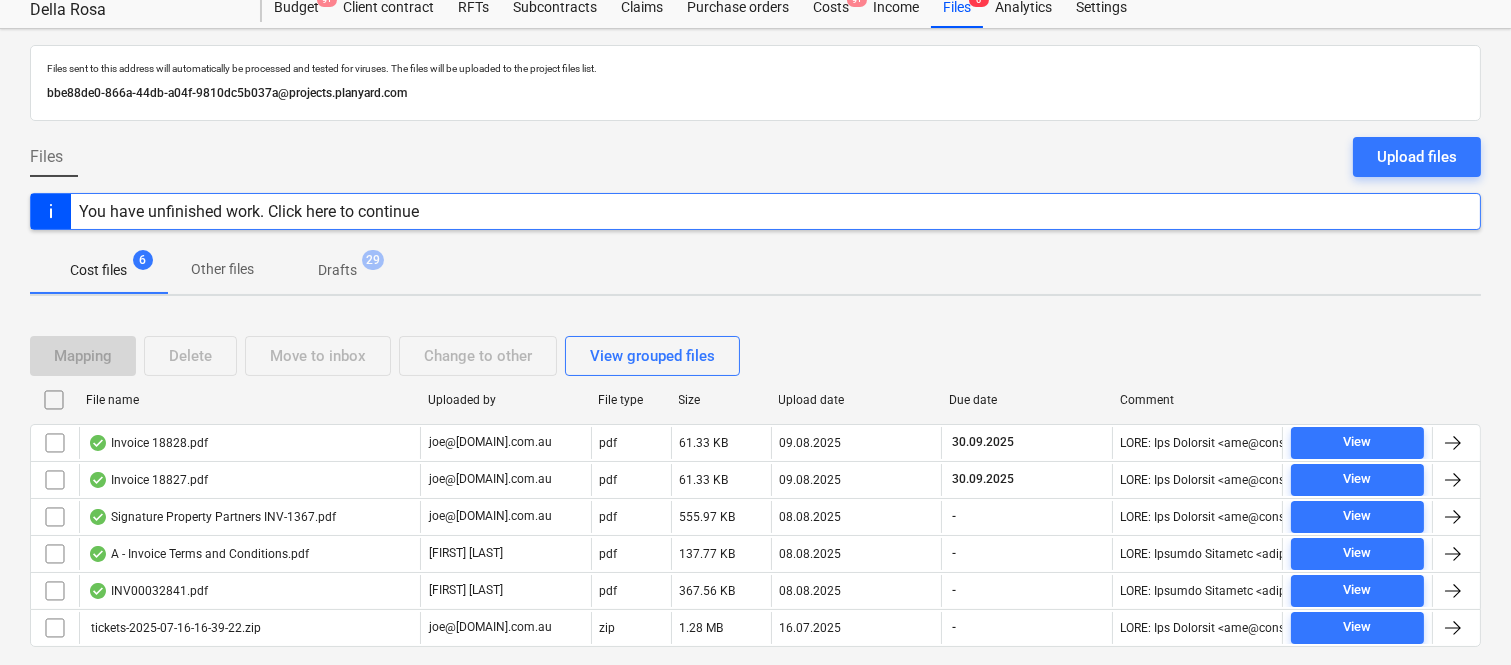 scroll, scrollTop: 117, scrollLeft: 0, axis: vertical 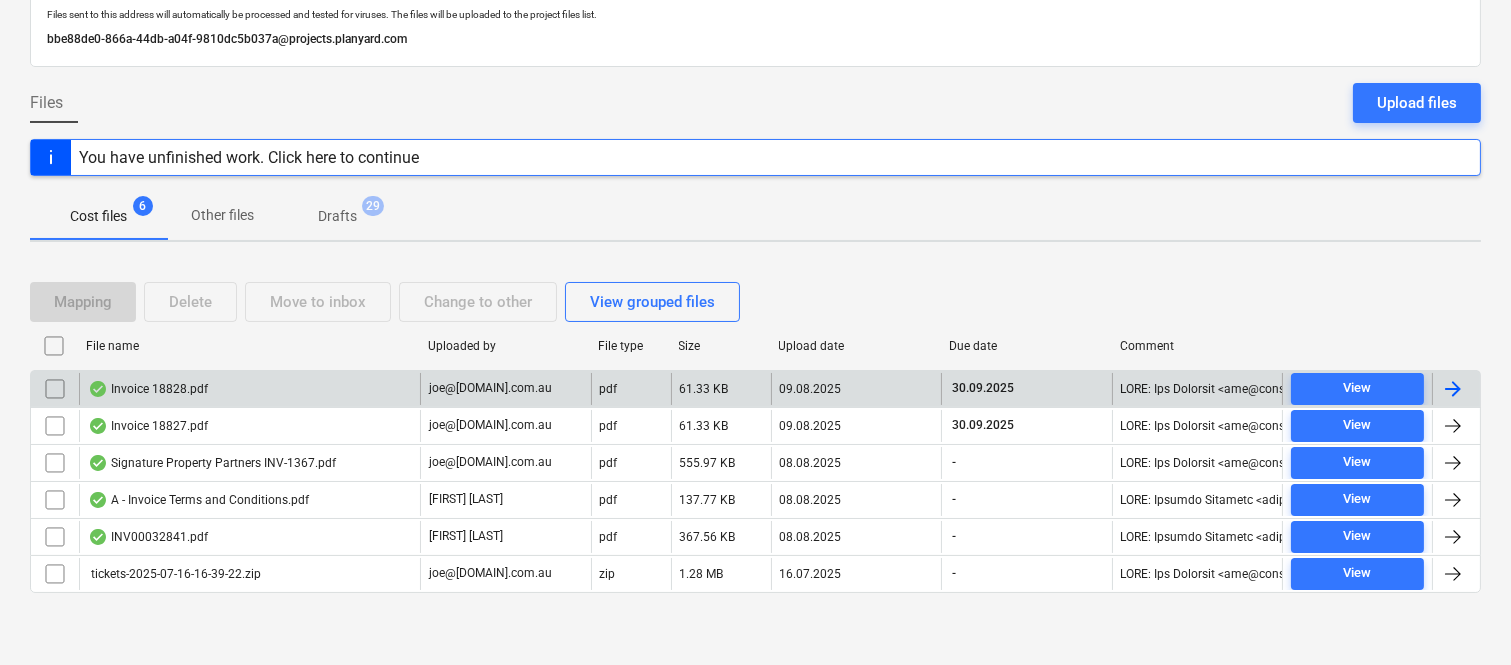 click on "Invoice 18828.pdf" at bounding box center (249, 389) 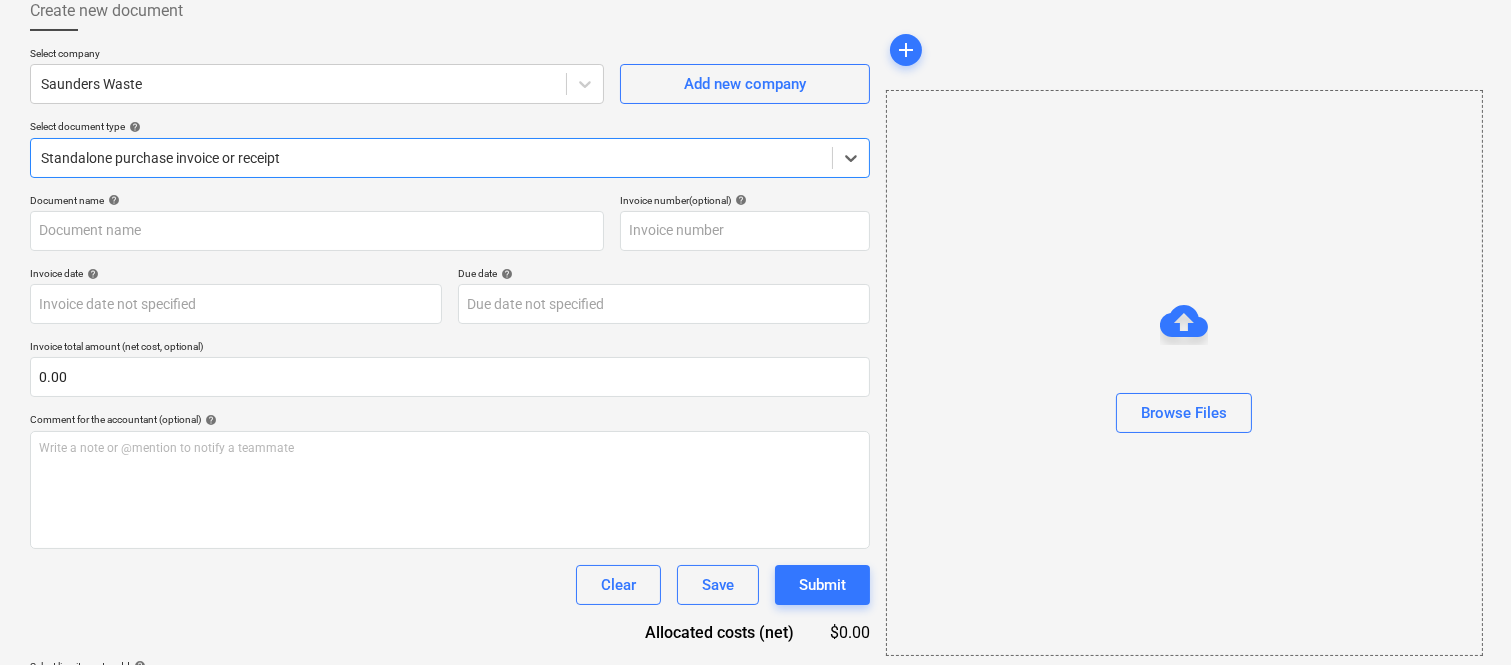 click at bounding box center (431, 158) 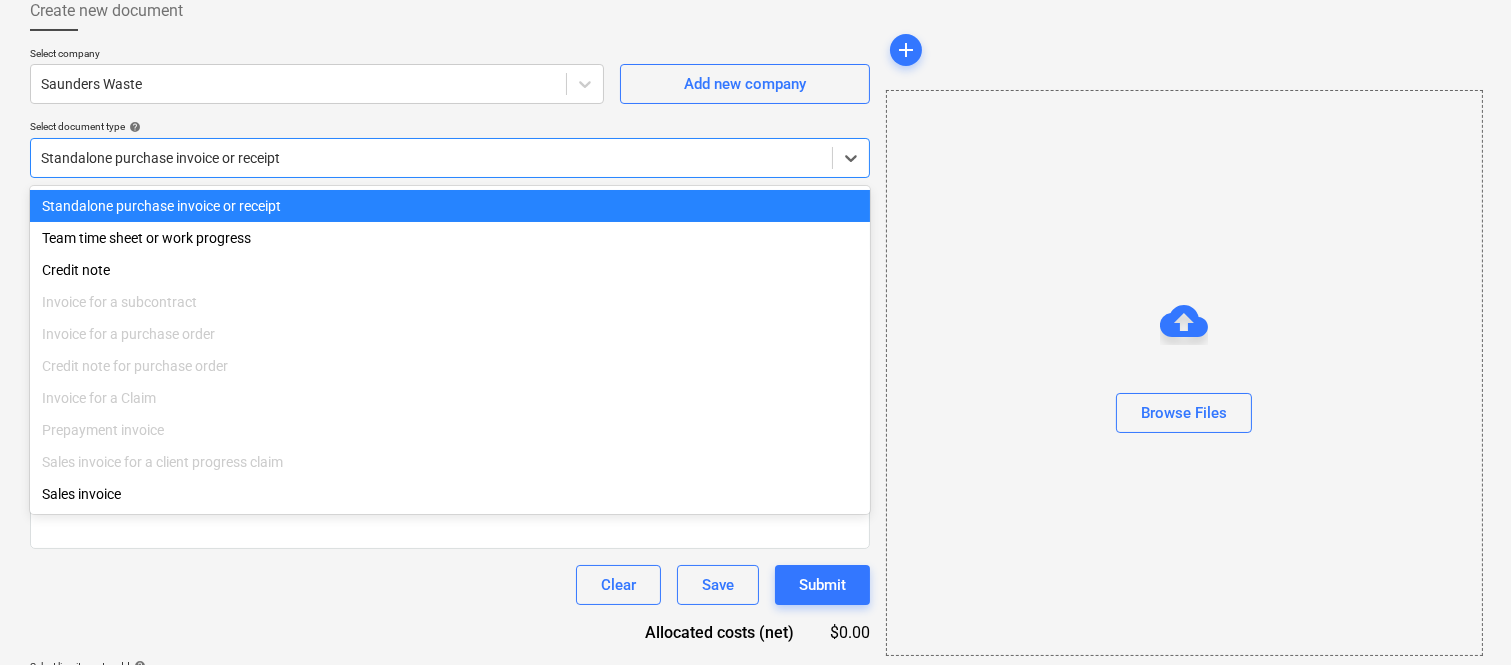 type on "18828" 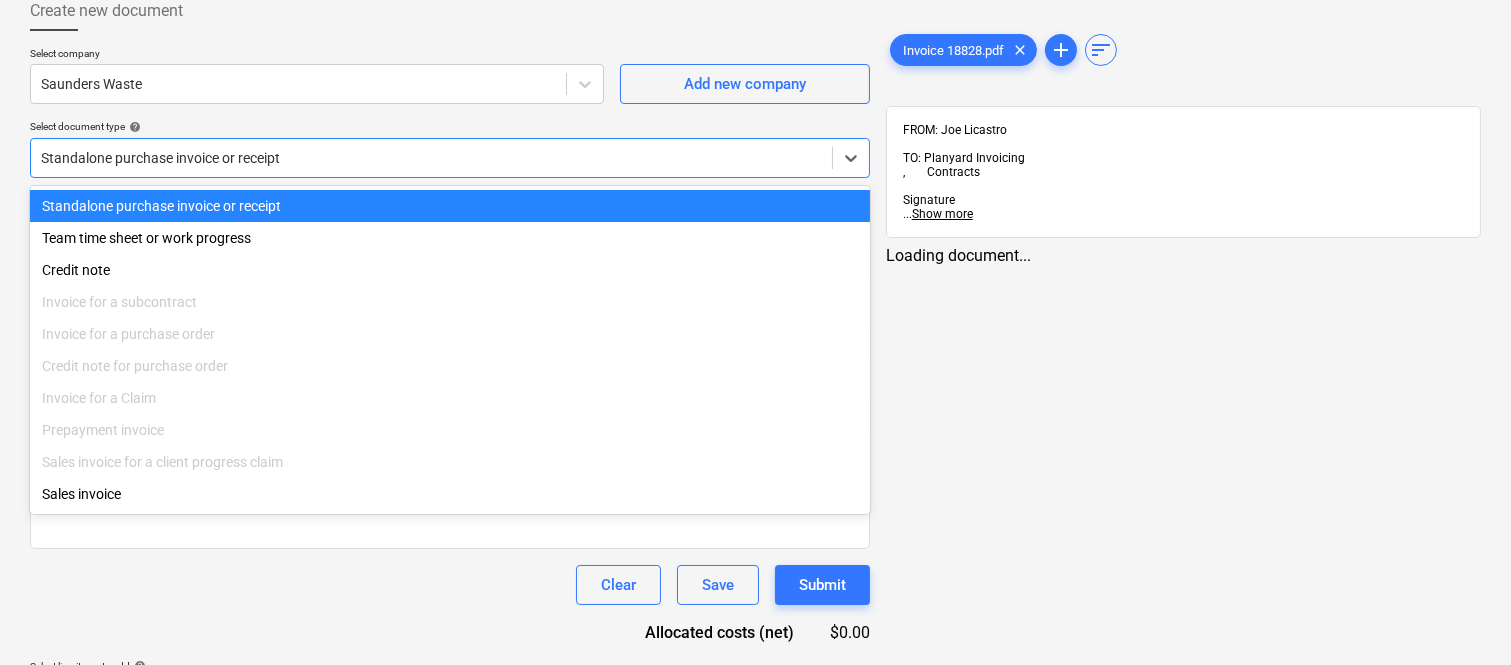 click on "Standalone purchase invoice or receipt" at bounding box center (450, 206) 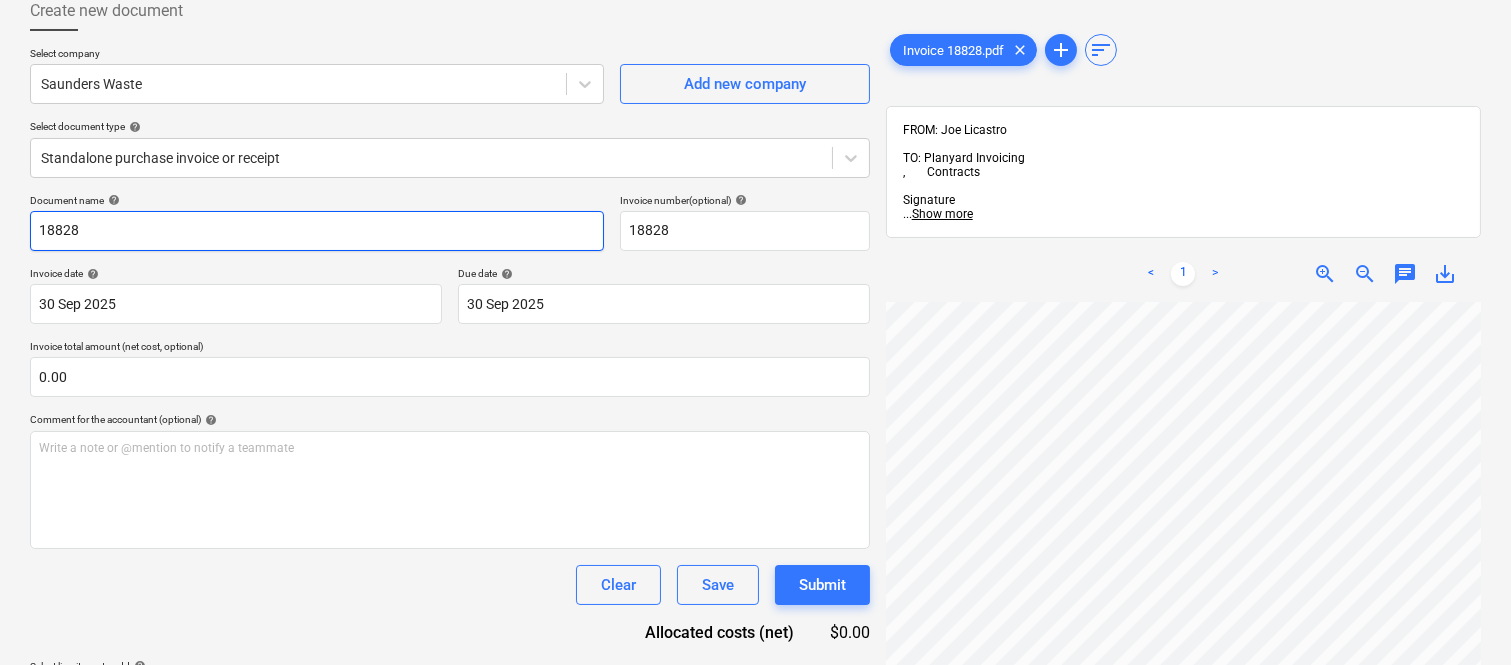 scroll, scrollTop: 65, scrollLeft: 156, axis: both 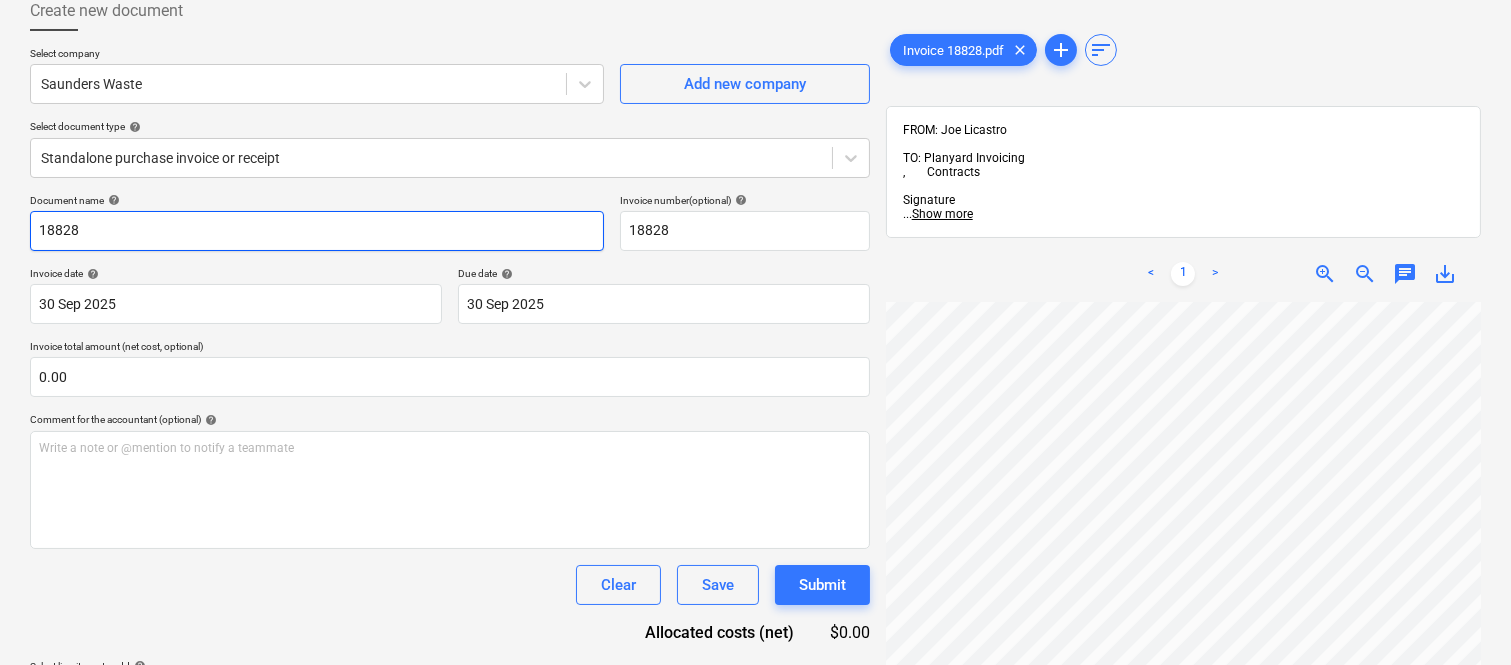 click on "18828" at bounding box center [317, 231] 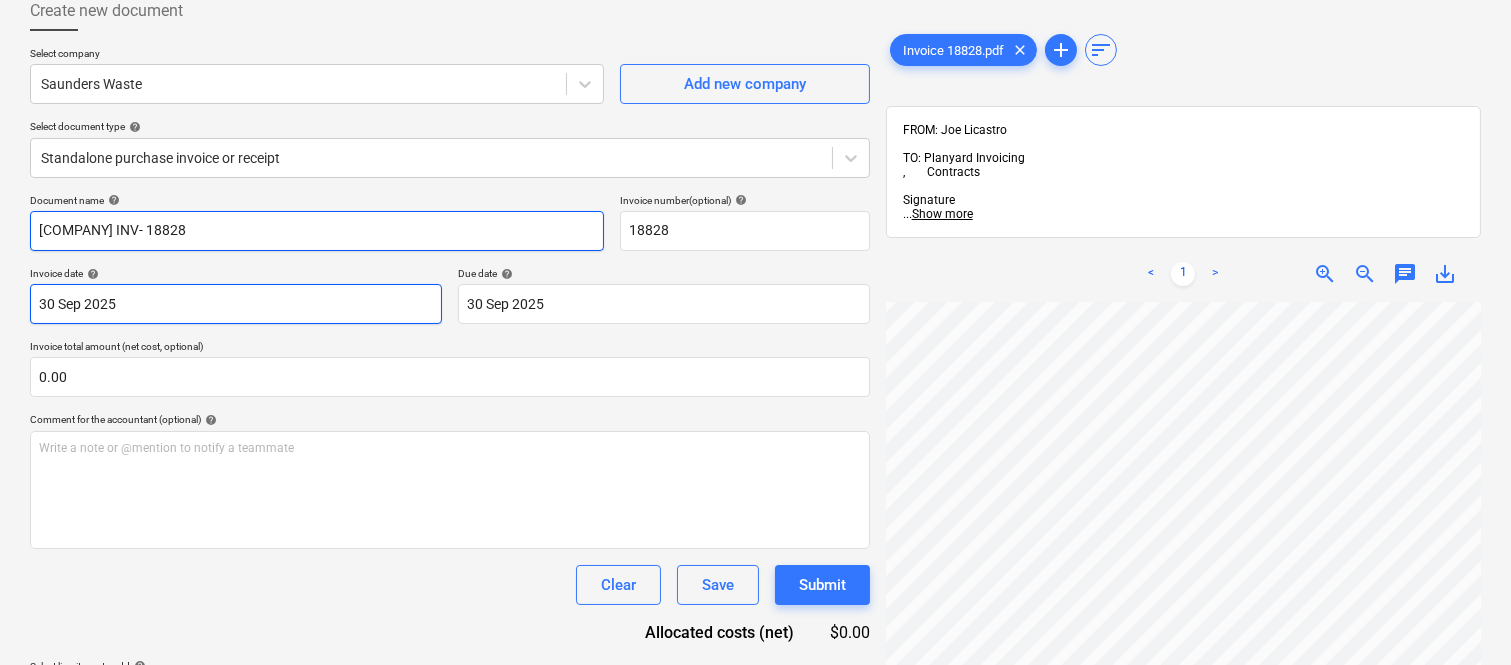 type on "[COMPANY] INV- 18828" 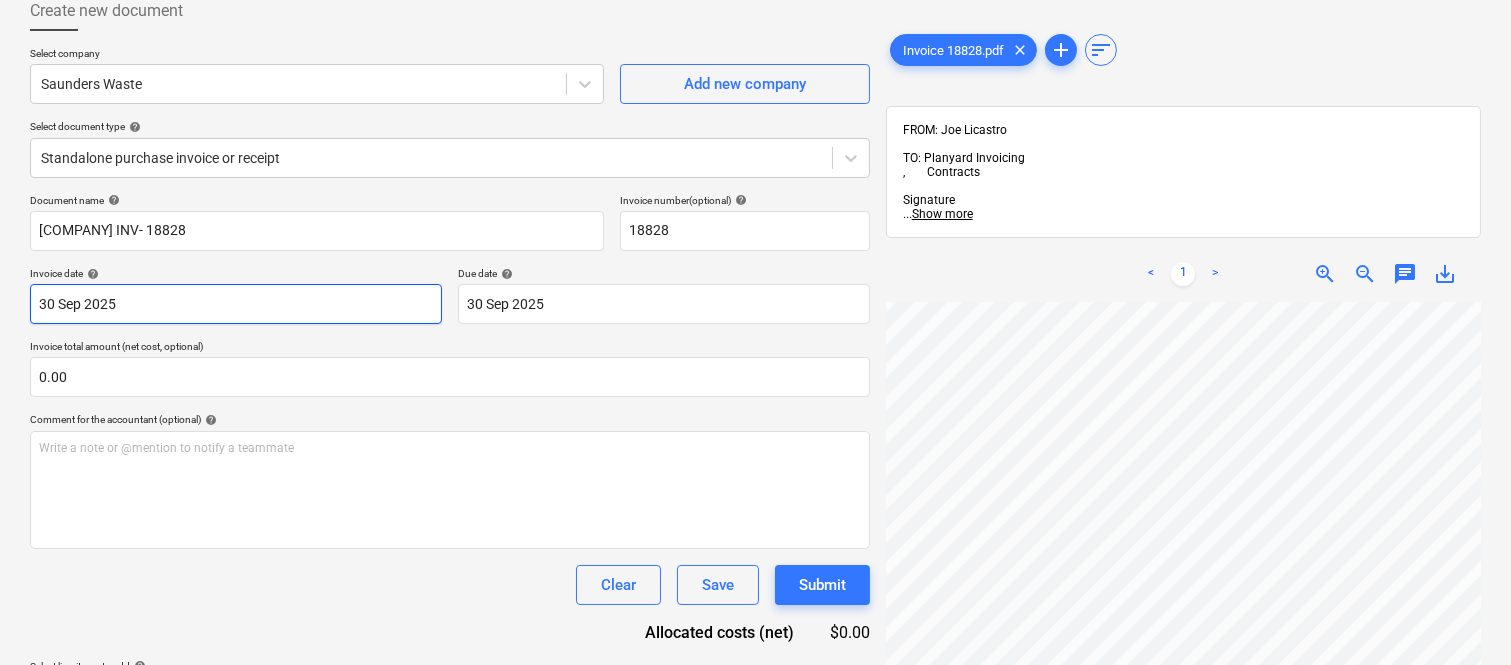 click on "Sales Projects Contacts Company Inbox Approvals format_size keyboard_arrow_down help search Search notifications 99+ keyboard_arrow_down A. Berdera keyboard_arrow_down Della Rosa Budget 9+ Client contract RFTs Subcontracts Claims Purchase orders Costs 9+ Income Files 6 Analytics Settings Create new document Select company Saunders Waste   Add new company Select document type help Standalone purchase invoice or receipt Document name help [COMPANY] INV- 18828 Invoice number  (optional) help 18828 Invoice date help 30 Sep 2025 30.09.2025 Press the down arrow key to interact with the calendar and
select a date. Press the question mark key to get the keyboard shortcuts for changing dates. Due date help 30 Sep 2025 30.09.2025 Press the down arrow key to interact with the calendar and
select a date. Press the question mark key to get the keyboard shortcuts for changing dates. Invoice total amount (net cost, optional) 0.00 Comment for the accountant (optional) help ﻿ Clear Save Submit $0.00 help add" at bounding box center [755, 215] 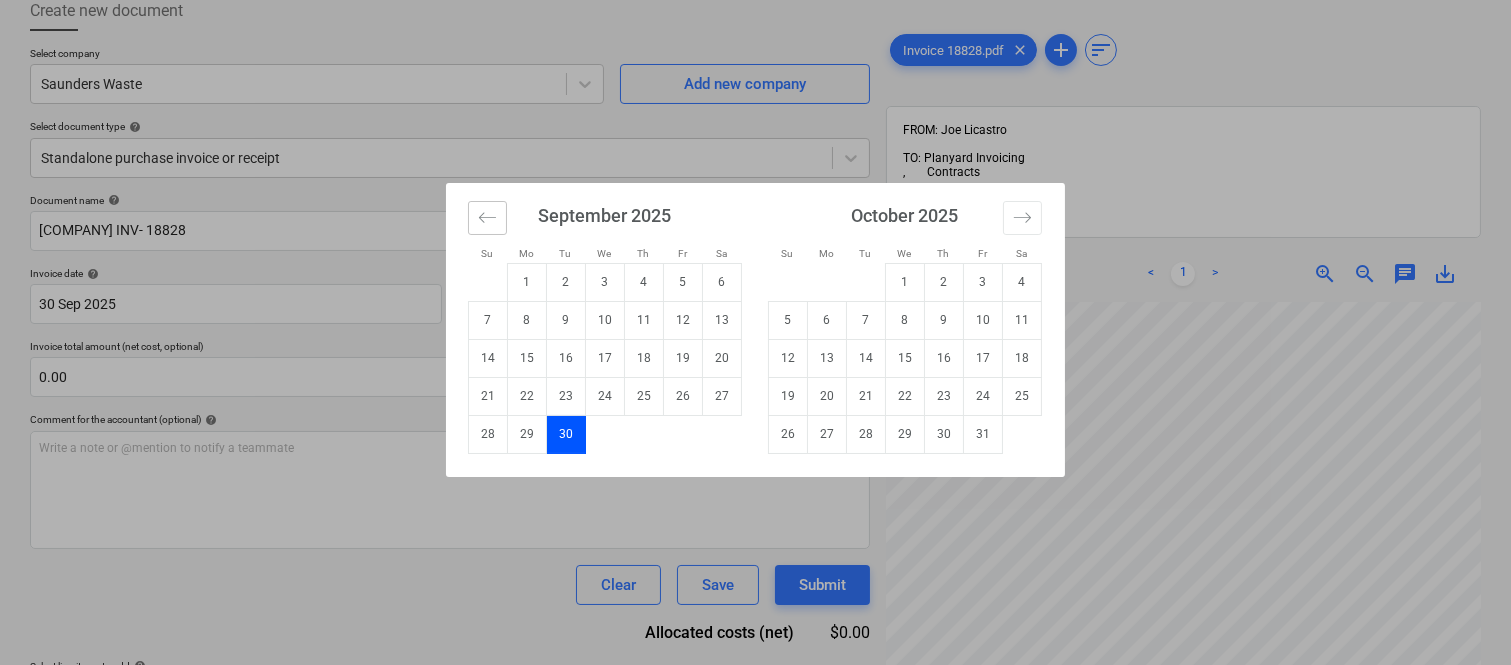click 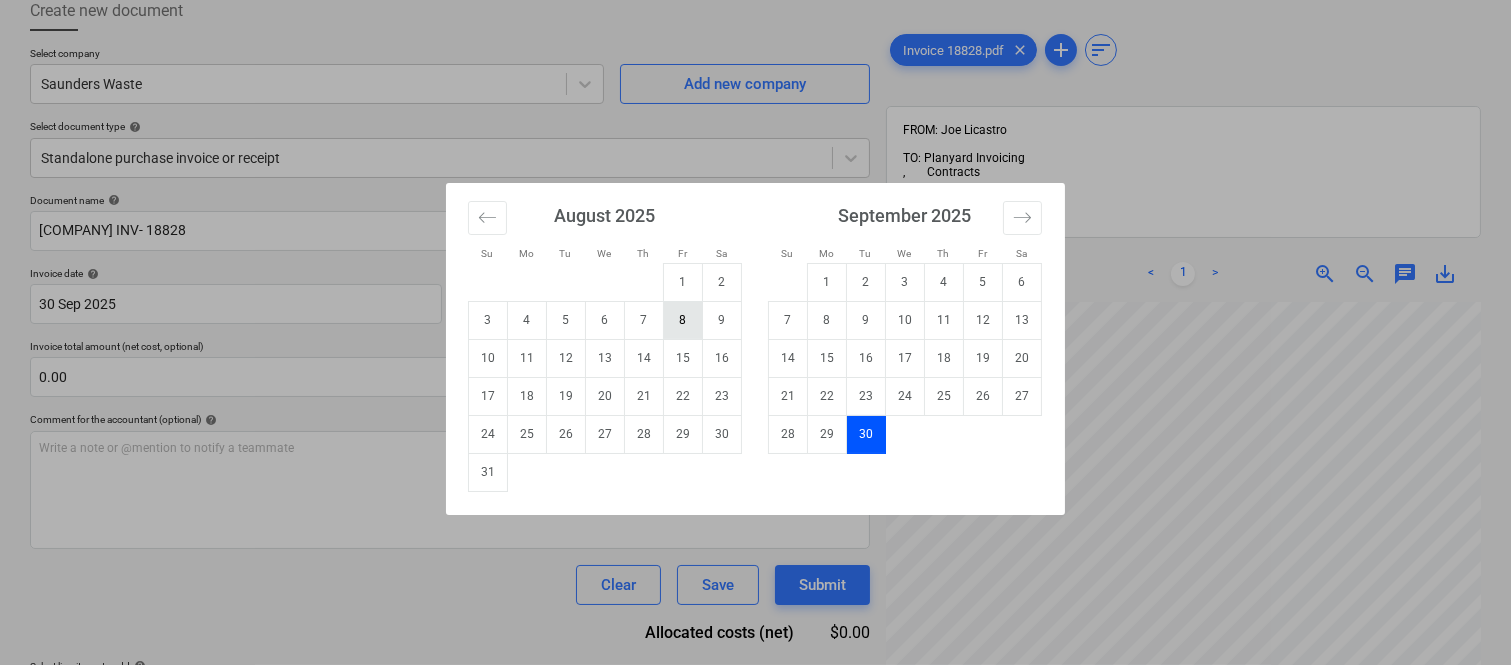 click on "8" at bounding box center (683, 320) 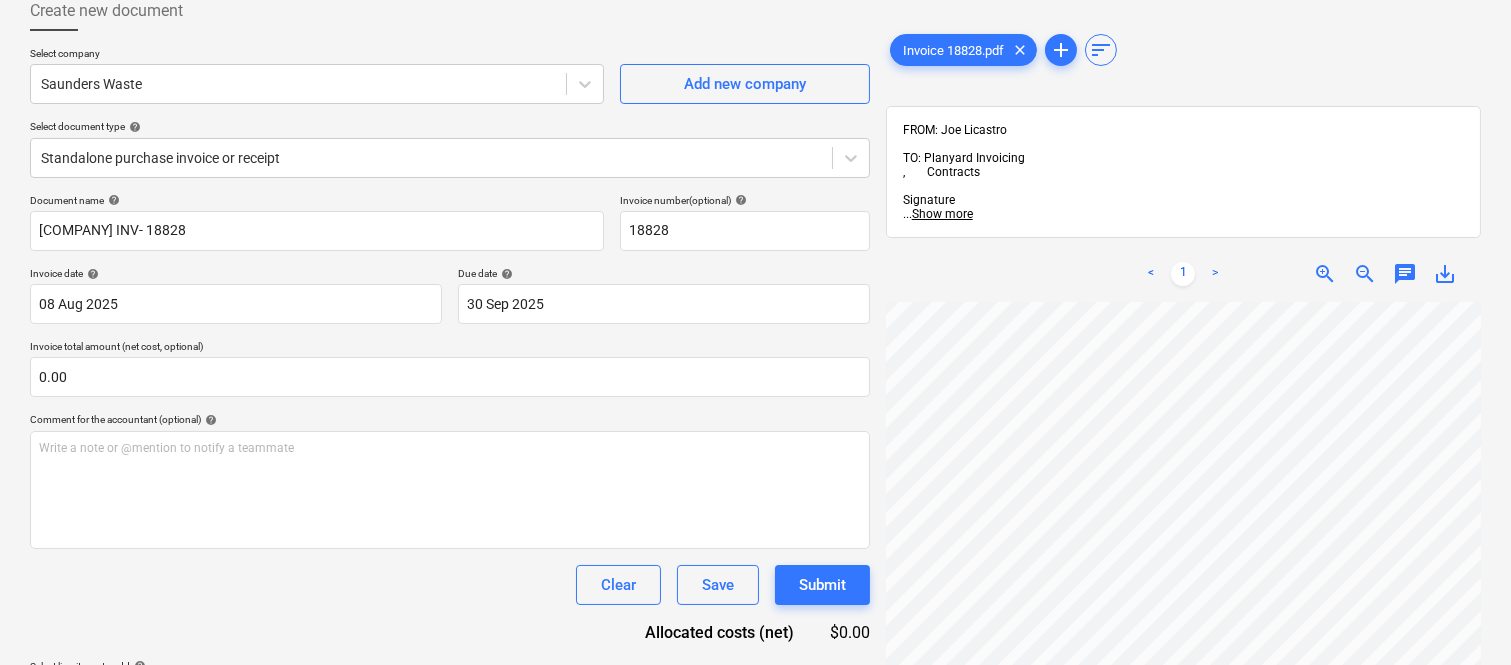 scroll, scrollTop: 398, scrollLeft: 307, axis: both 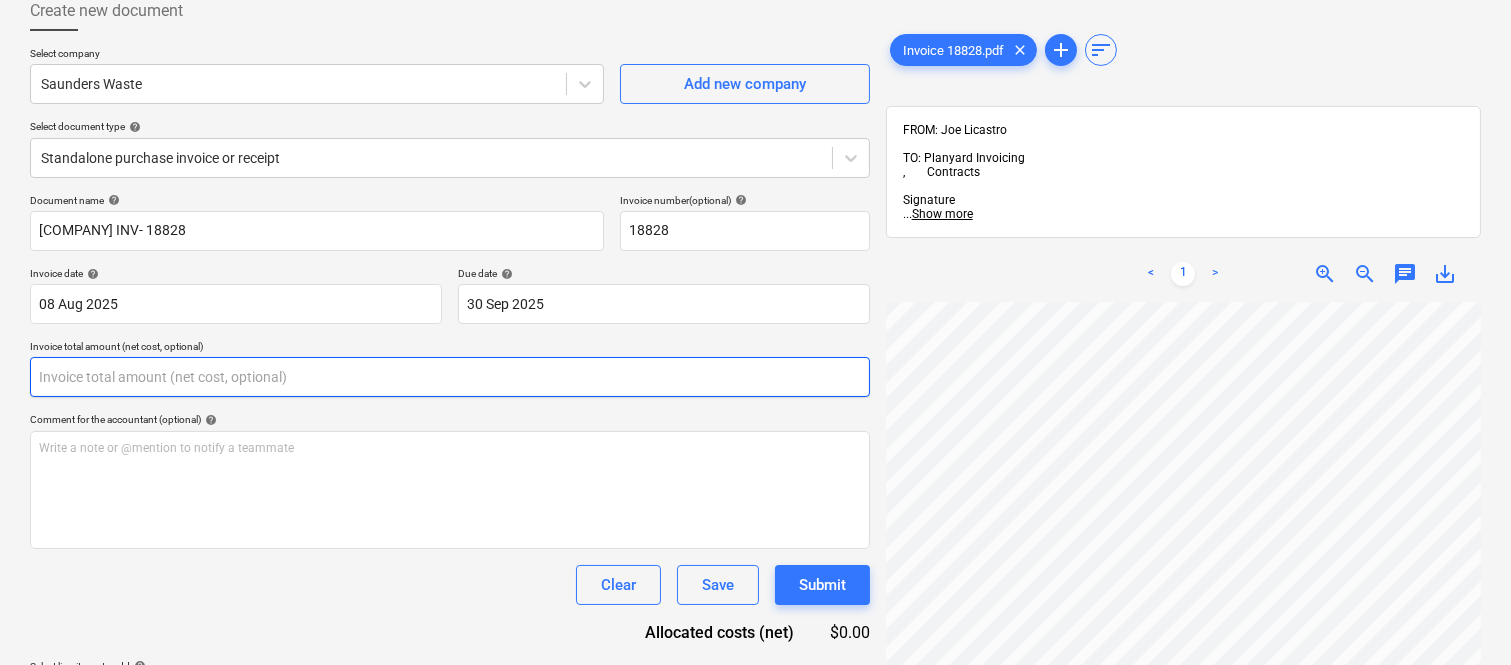 click at bounding box center [450, 377] 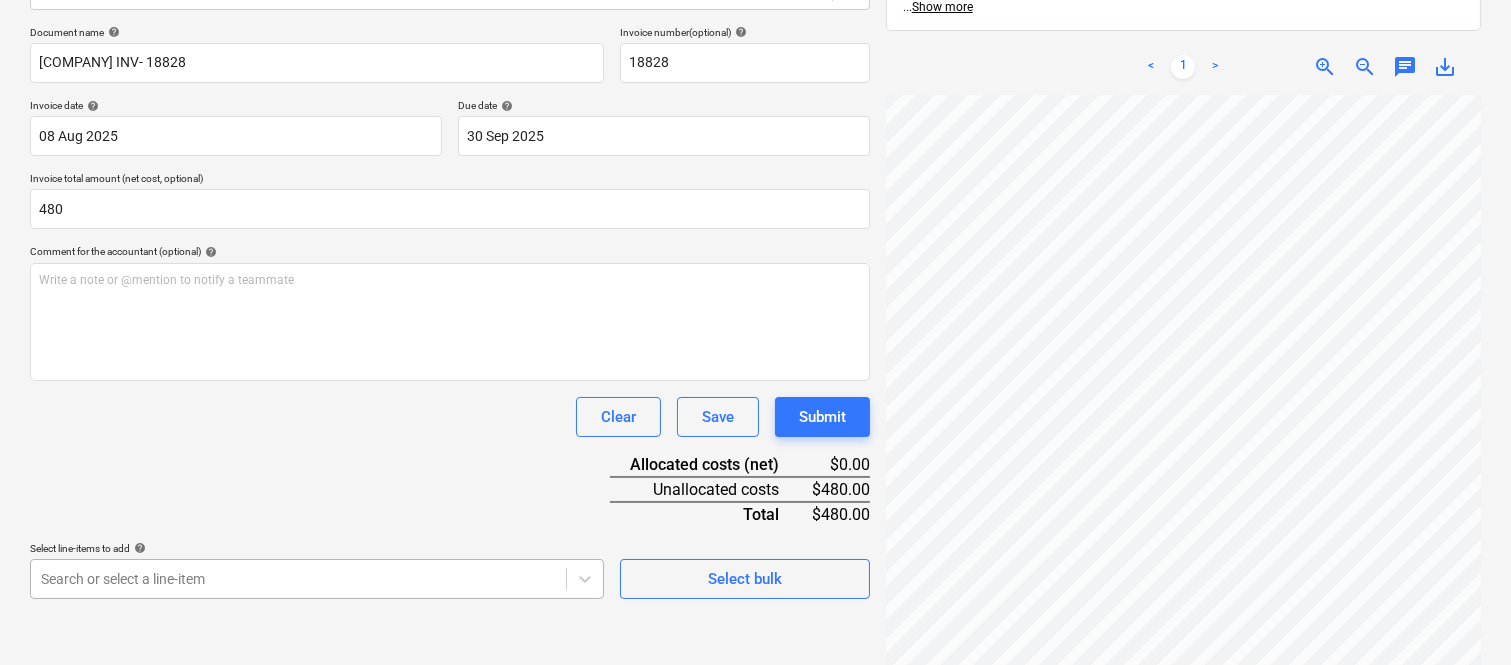 click on "Sales Projects Contacts Company Inbox Approvals format_size keyboard_arrow_down help search Search notifications 99+ keyboard_arrow_down A. Berdera keyboard_arrow_down Della Rosa Budget 9+ Client contract RFTs Subcontracts Claims Purchase orders Costs 9+ Income Files 6 Analytics Settings Create new document Select company Saunders Waste   Add new company Select document type help Standalone purchase invoice or receipt Document name help [COMPANY] INV- 18828 Invoice number  (optional) help 18828 Invoice date help 08 Aug 2025 08.08.2025 Press the down arrow key to interact with the calendar and
select a date. Press the question mark key to get the keyboard shortcuts for changing dates. Due date help 30 Sep 2025 30.09.2025 Press the down arrow key to interact with the calendar and
select a date. Press the question mark key to get the keyboard shortcuts for changing dates. Invoice total amount (net cost, optional) 480 Comment for the accountant (optional) help ﻿ Clear Save Submit $0.00 $480.00 <" at bounding box center (755, 47) 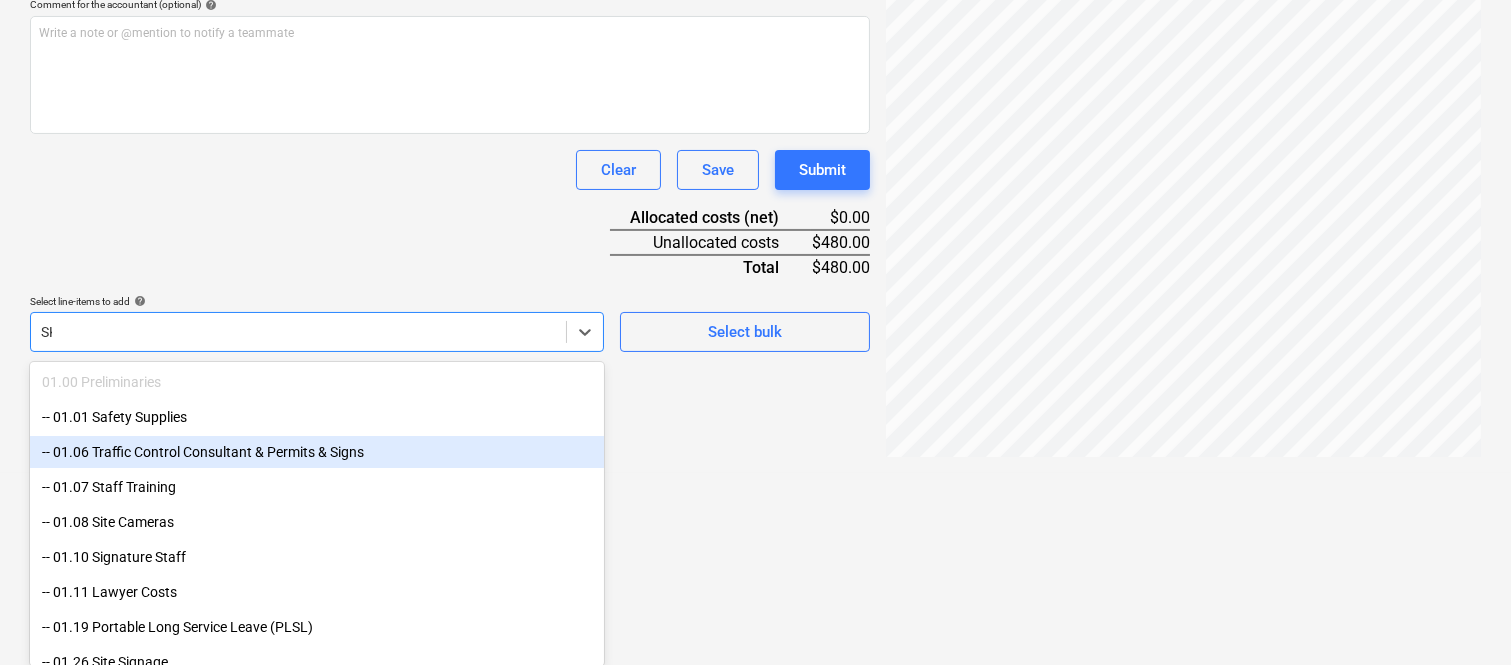scroll, scrollTop: 301, scrollLeft: 0, axis: vertical 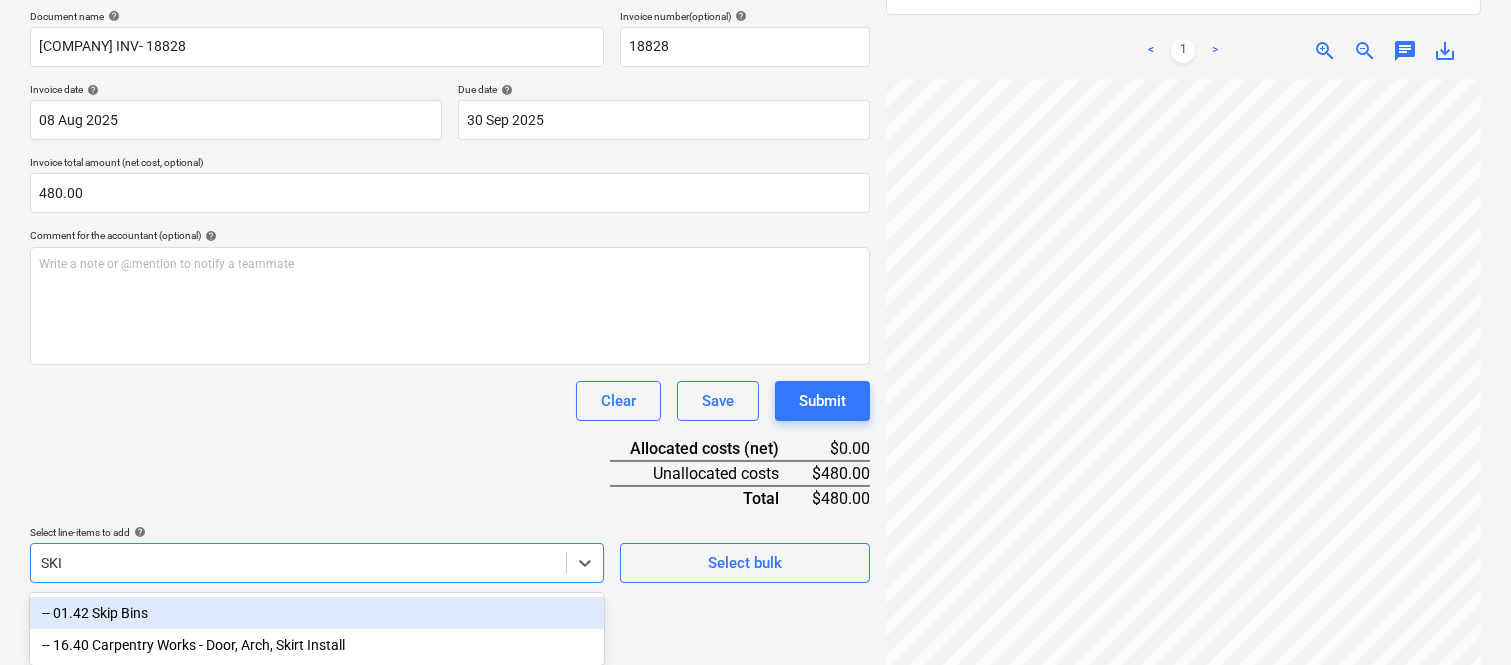 type on "SKIP" 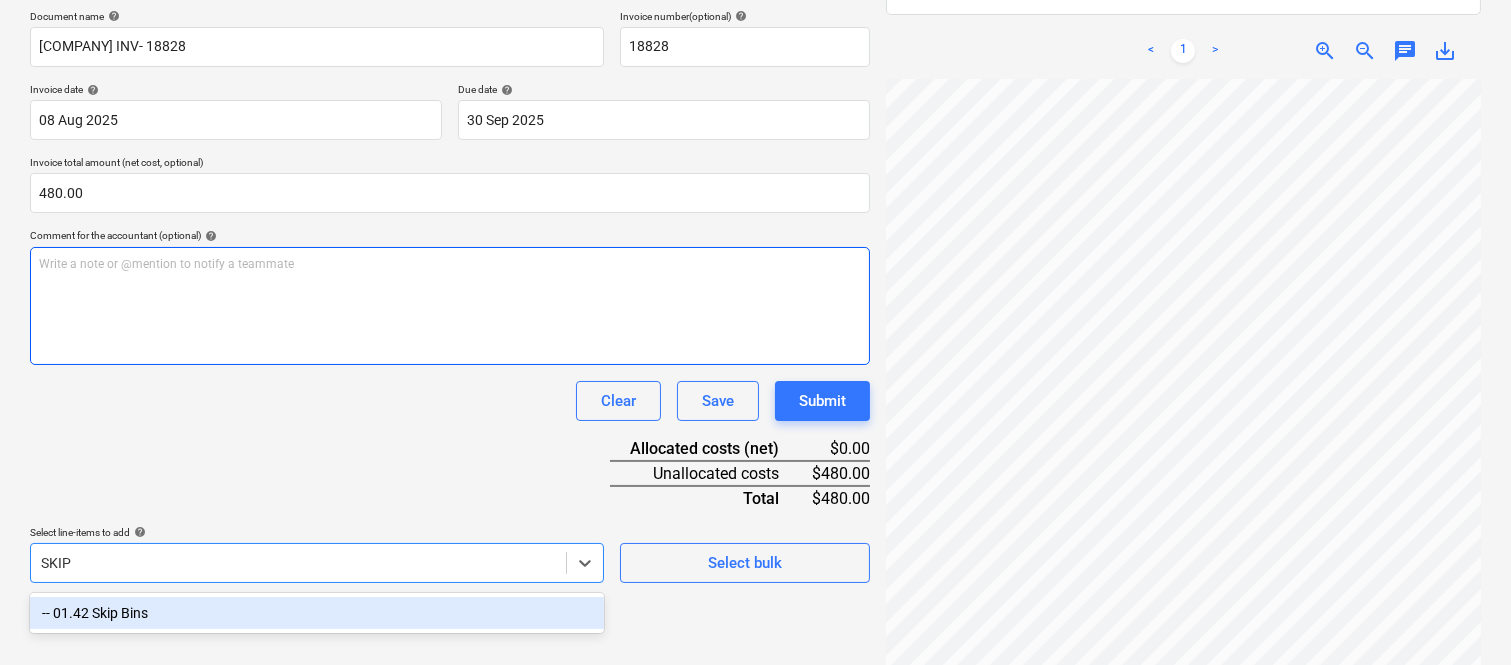 click on "--  01.42 Skip Bins" at bounding box center [317, 613] 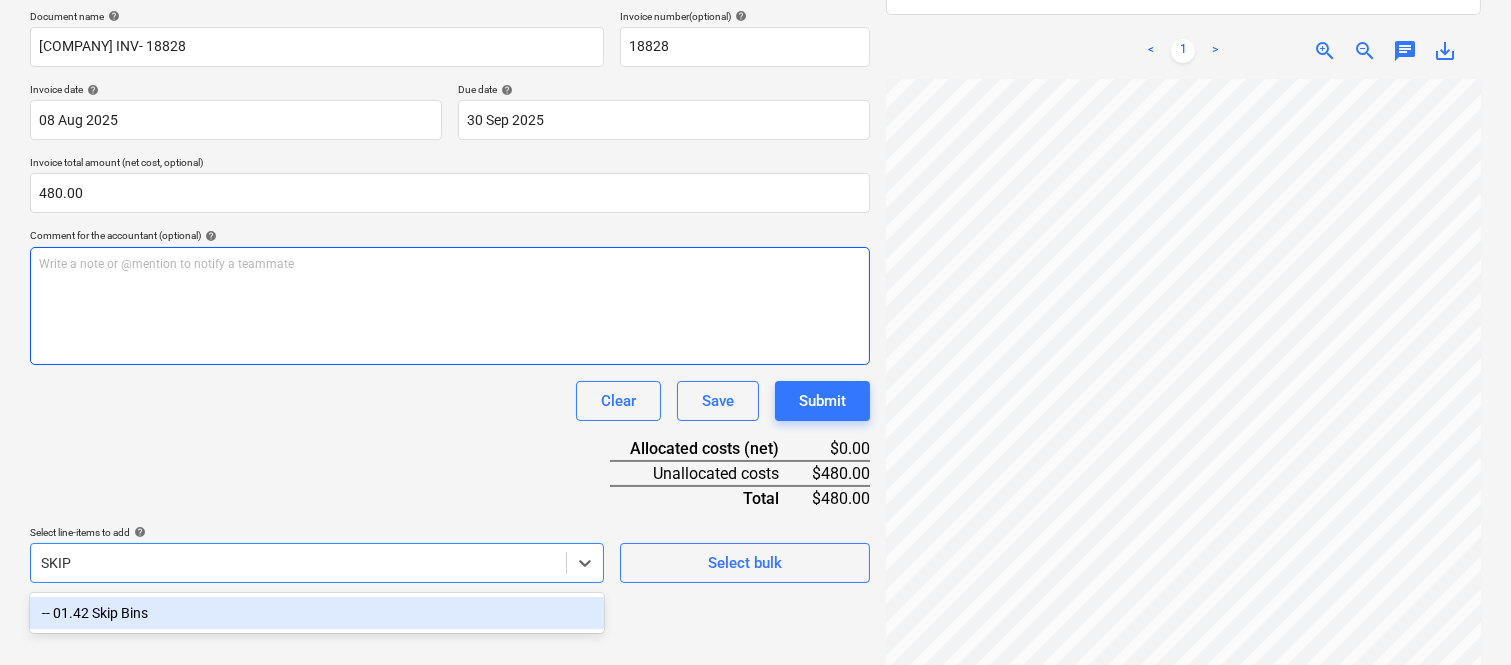 click on "Write a note or @mention to notify a teammate ﻿" at bounding box center (450, 306) 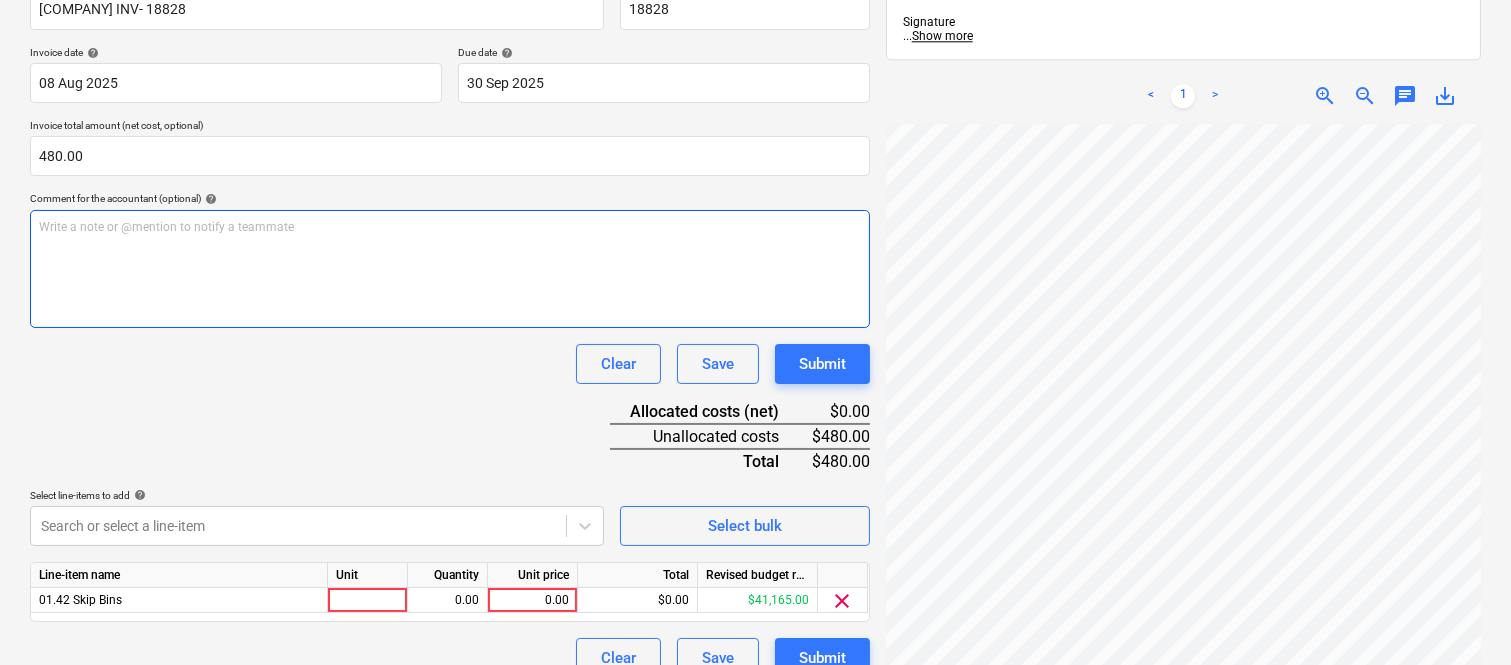 scroll, scrollTop: 367, scrollLeft: 0, axis: vertical 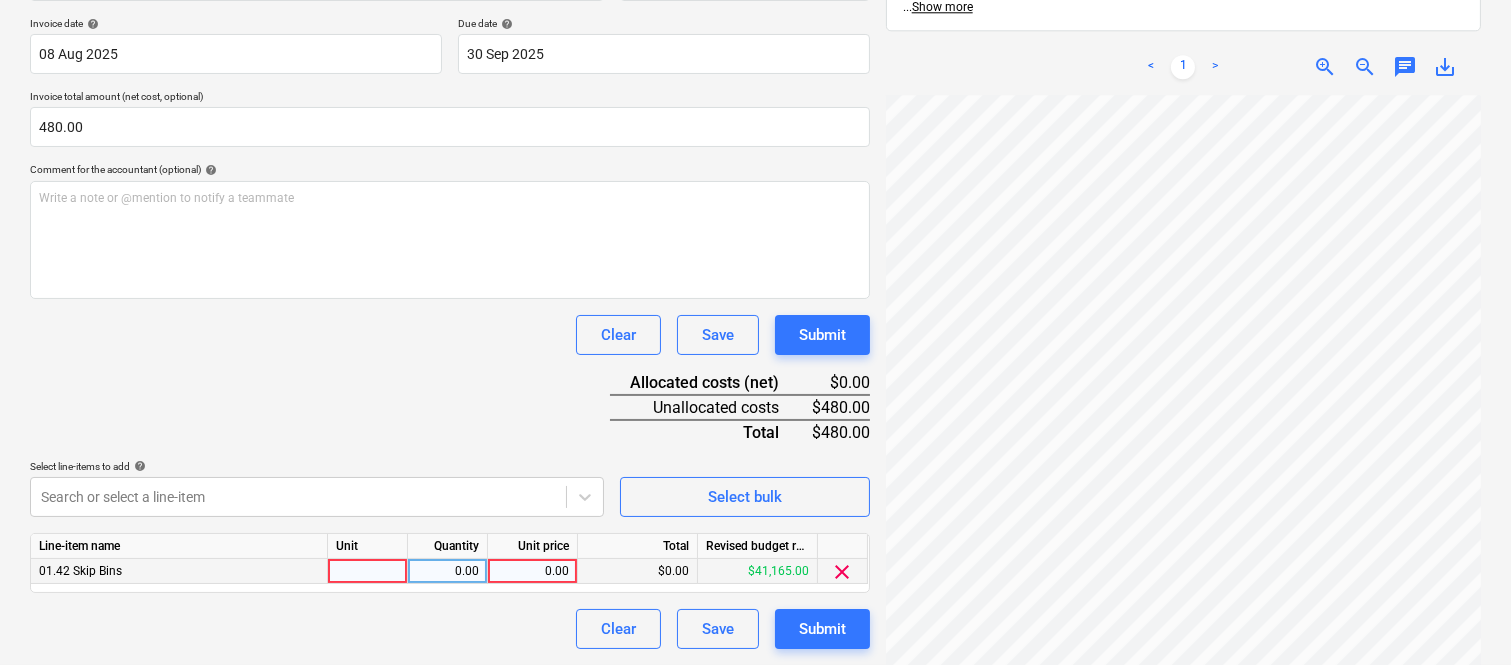 click at bounding box center (368, 571) 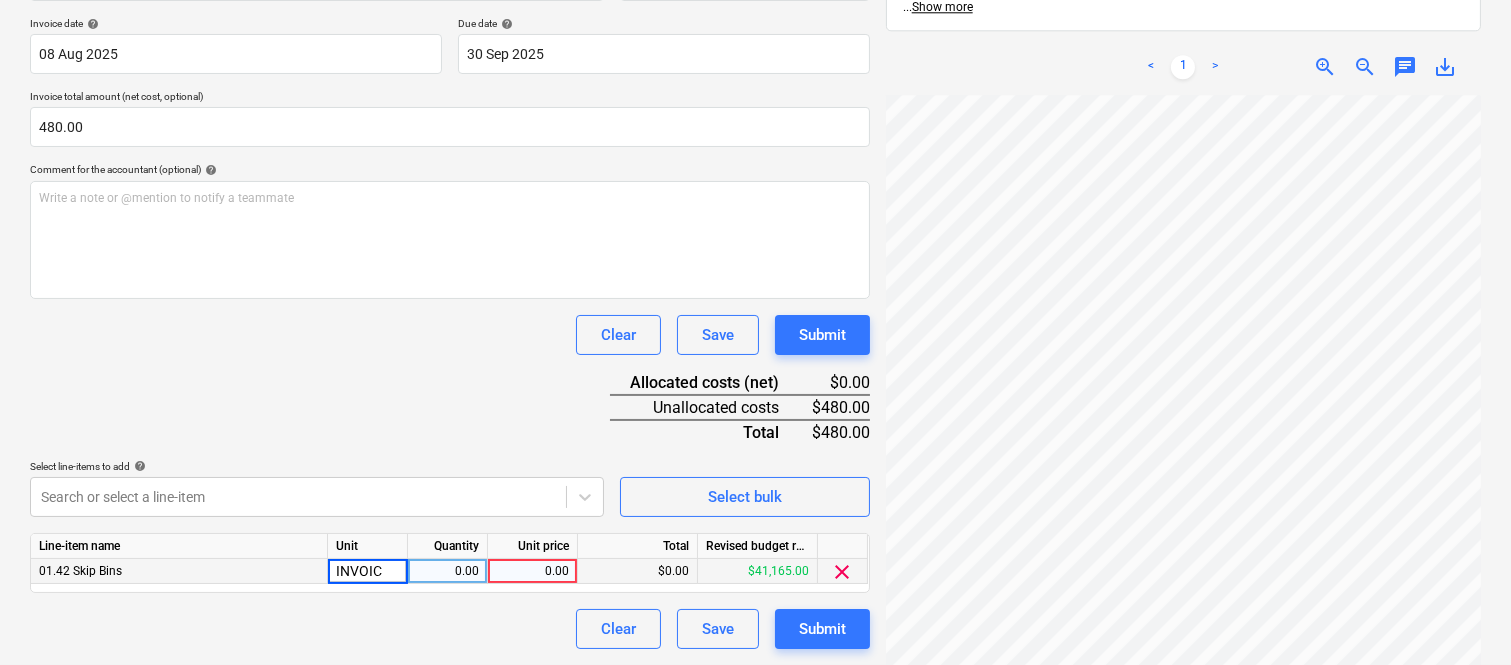 type on "INVOICE" 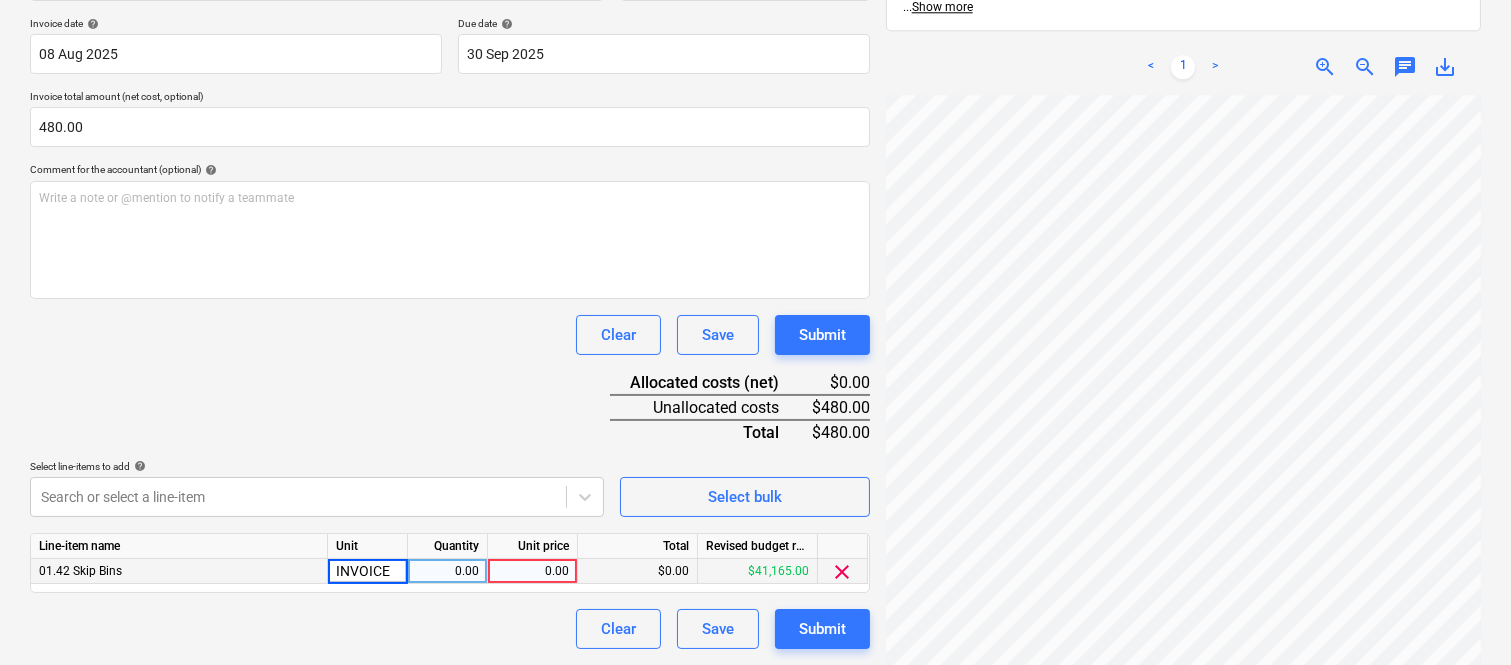 click on "0.00" at bounding box center (447, 571) 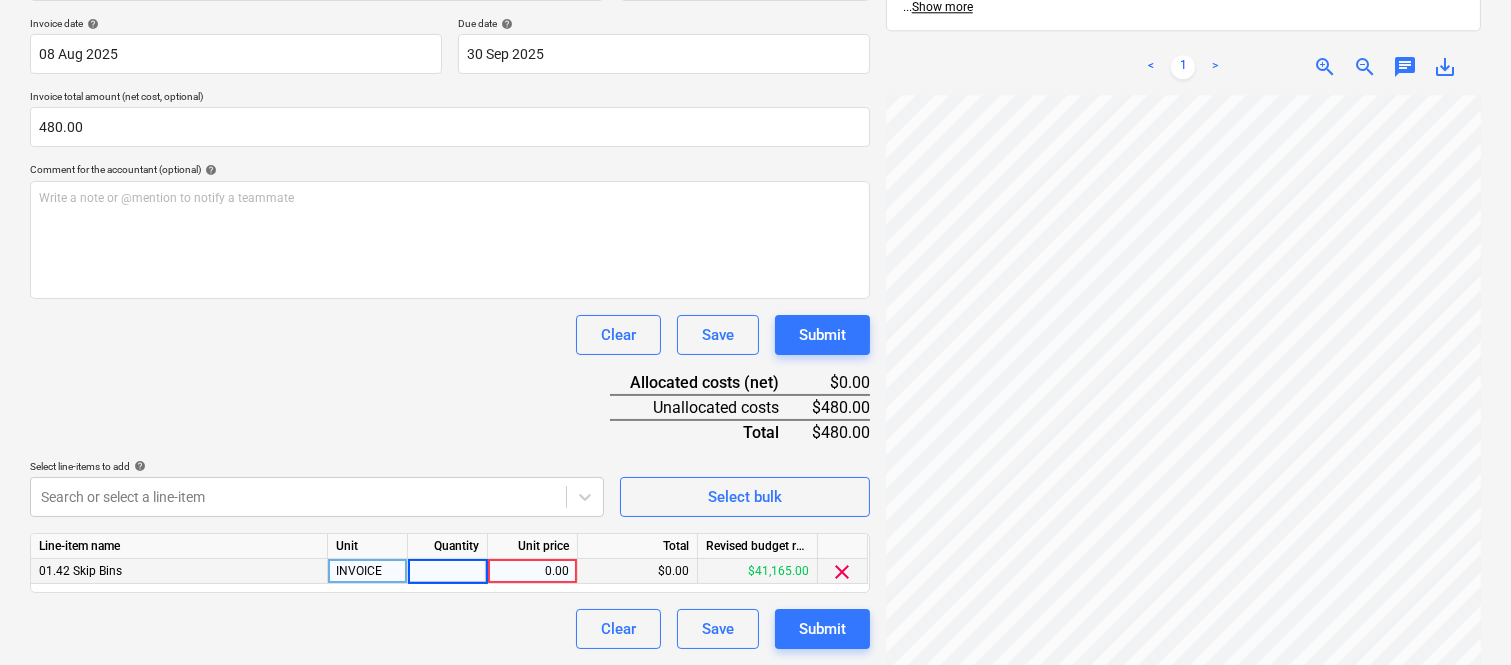 type on "1" 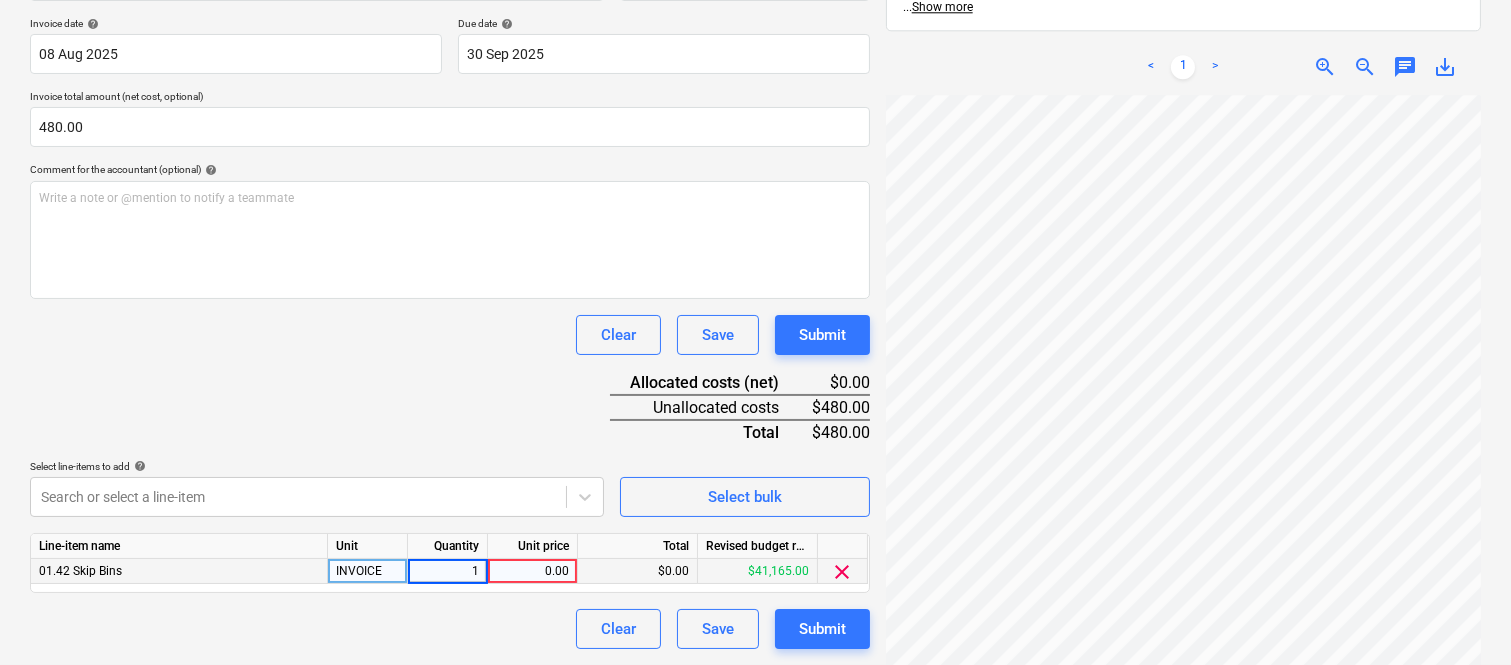 click on "0.00" at bounding box center [532, 571] 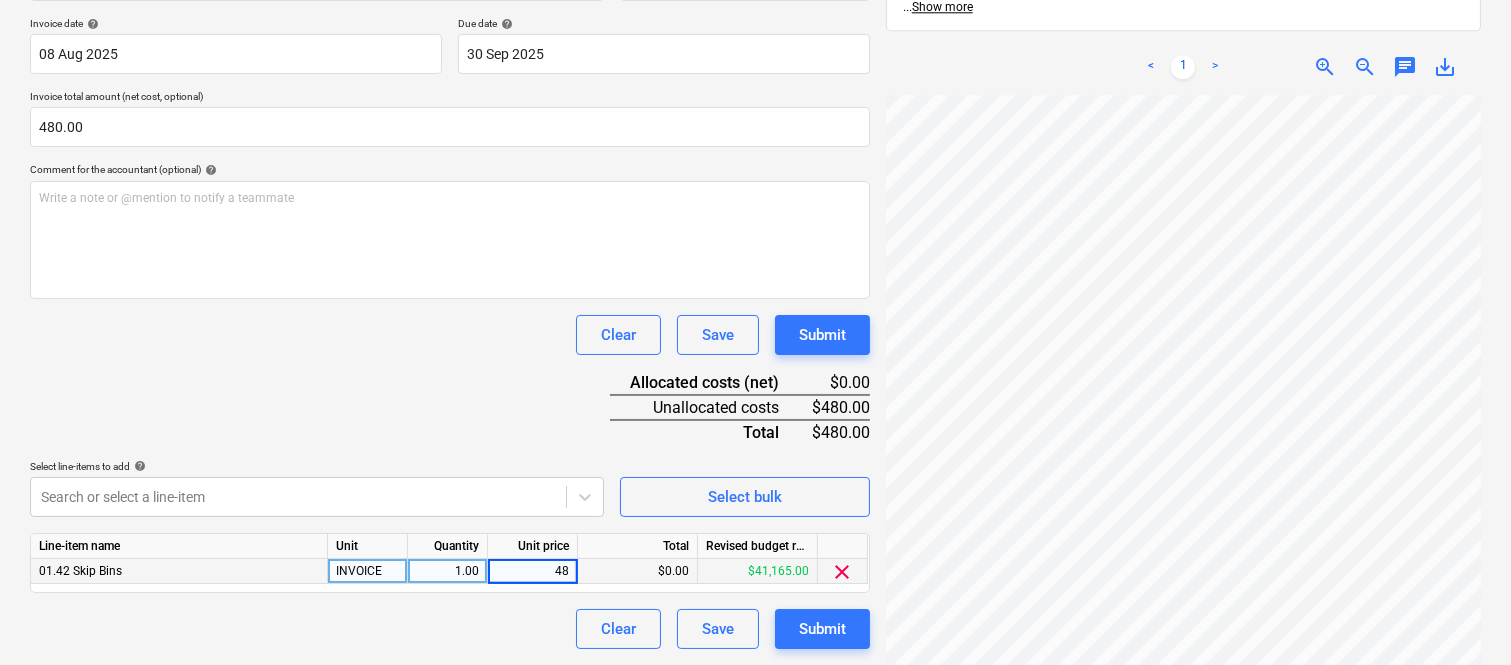 type on "480" 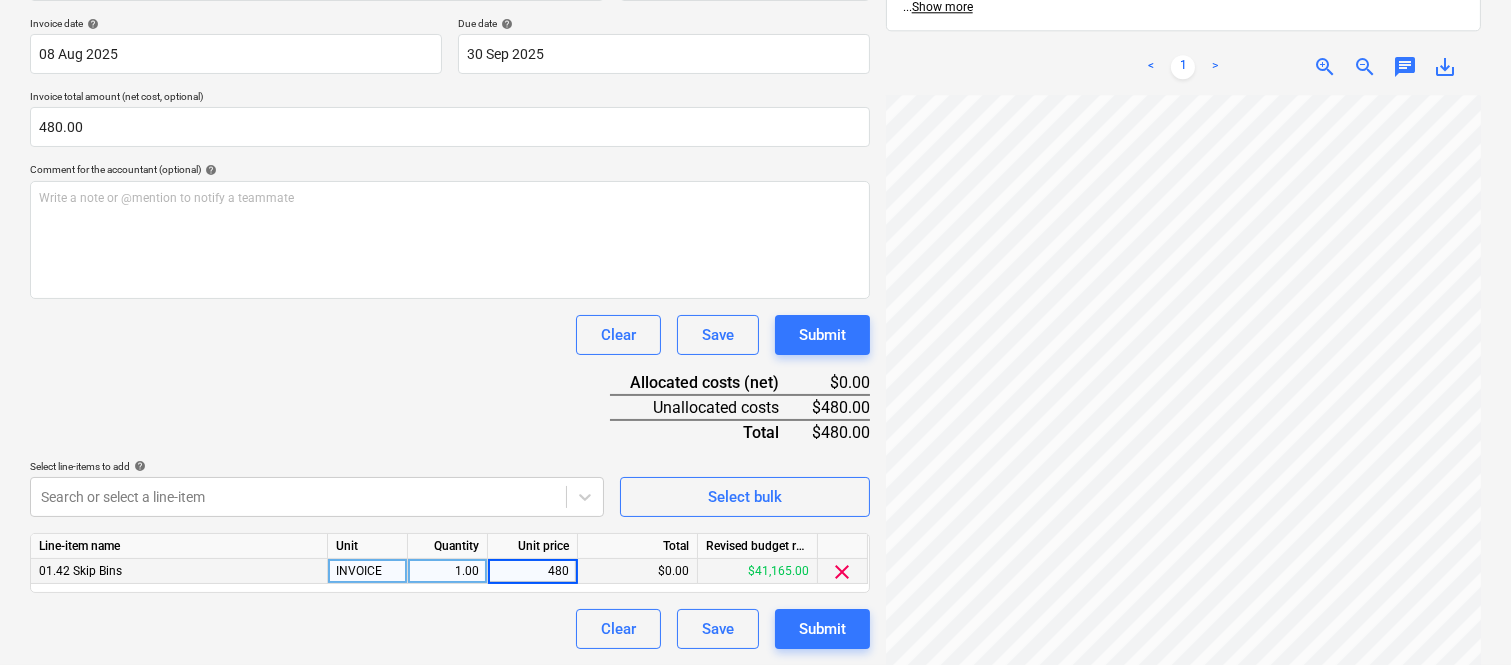 click on "Clear Save Submit" at bounding box center (450, 629) 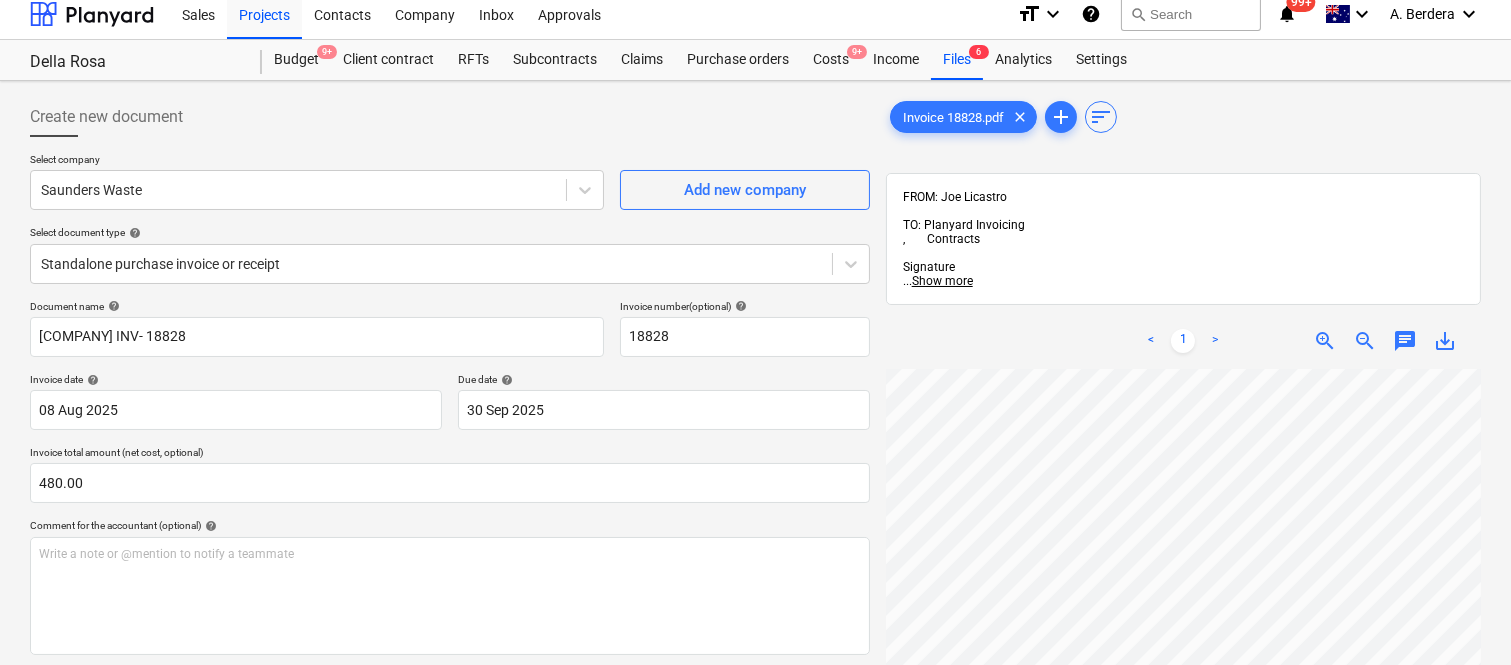 scroll, scrollTop: 0, scrollLeft: 0, axis: both 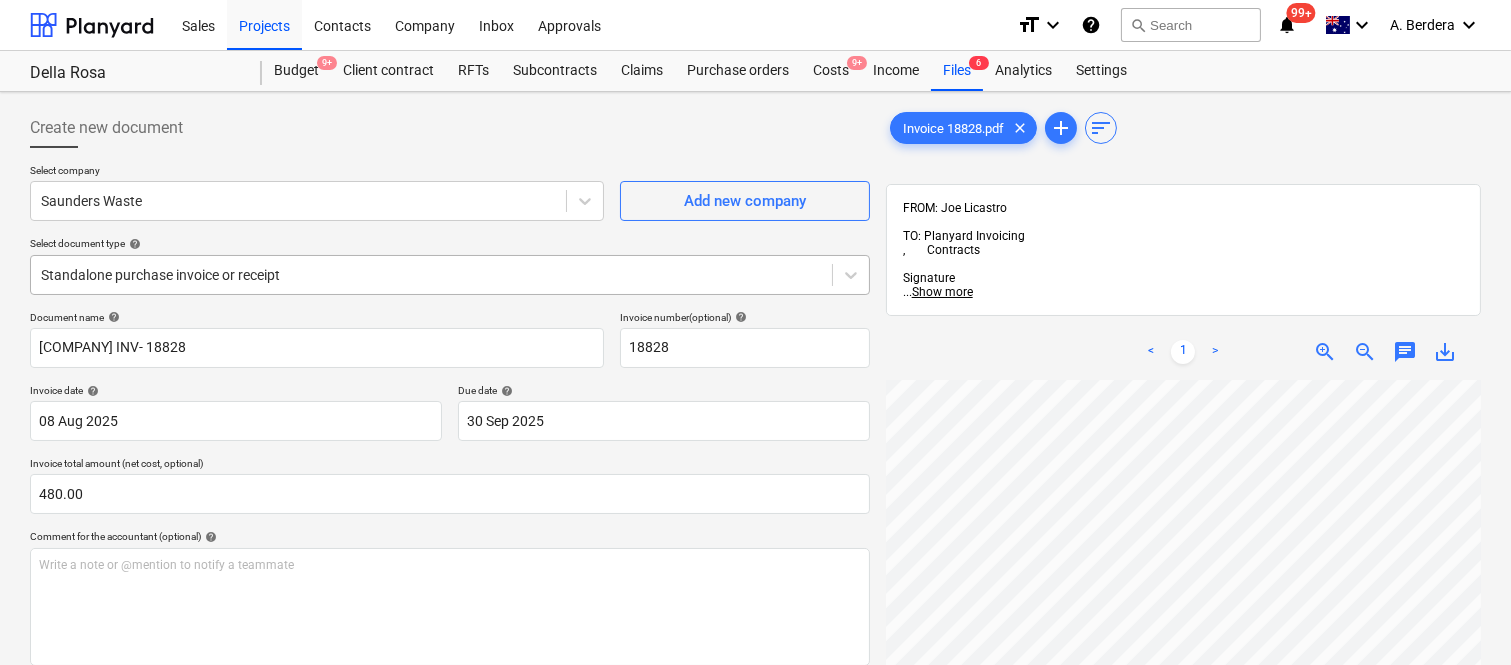 click at bounding box center (431, 275) 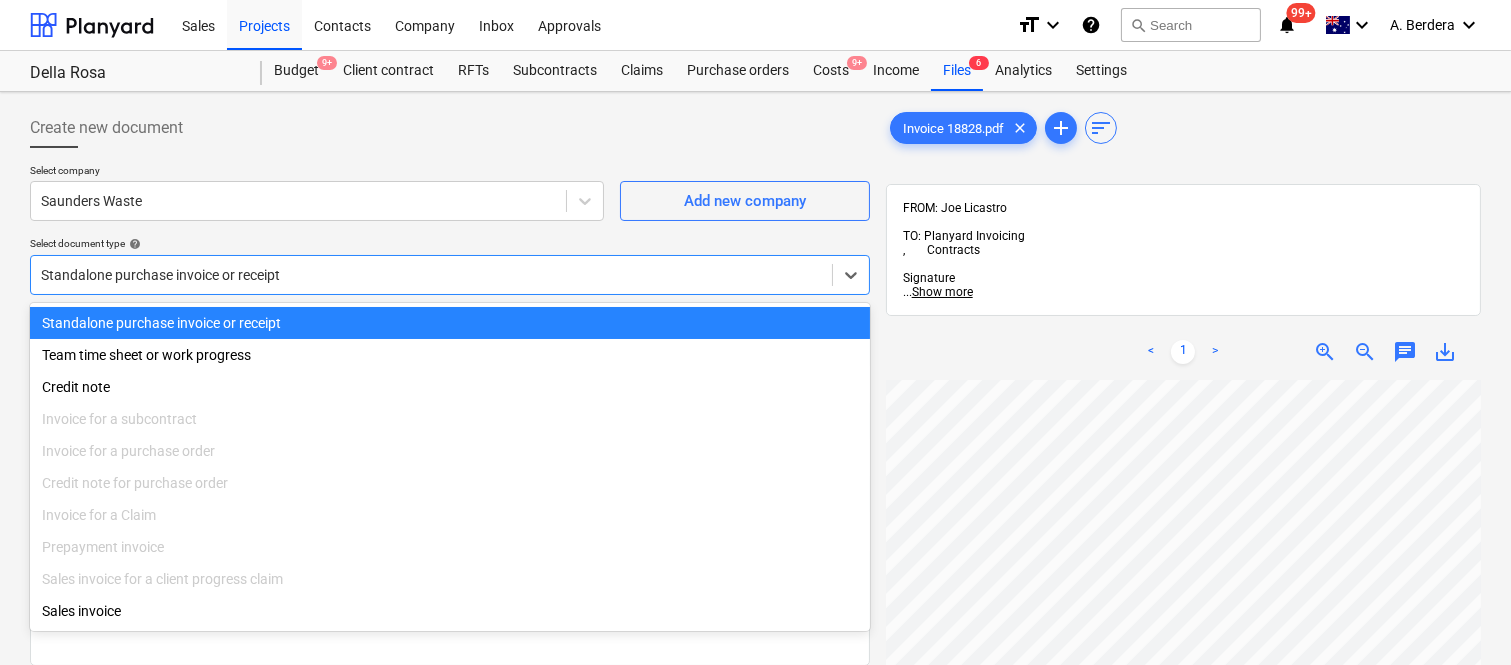 click on "Standalone purchase invoice or receipt" at bounding box center [450, 323] 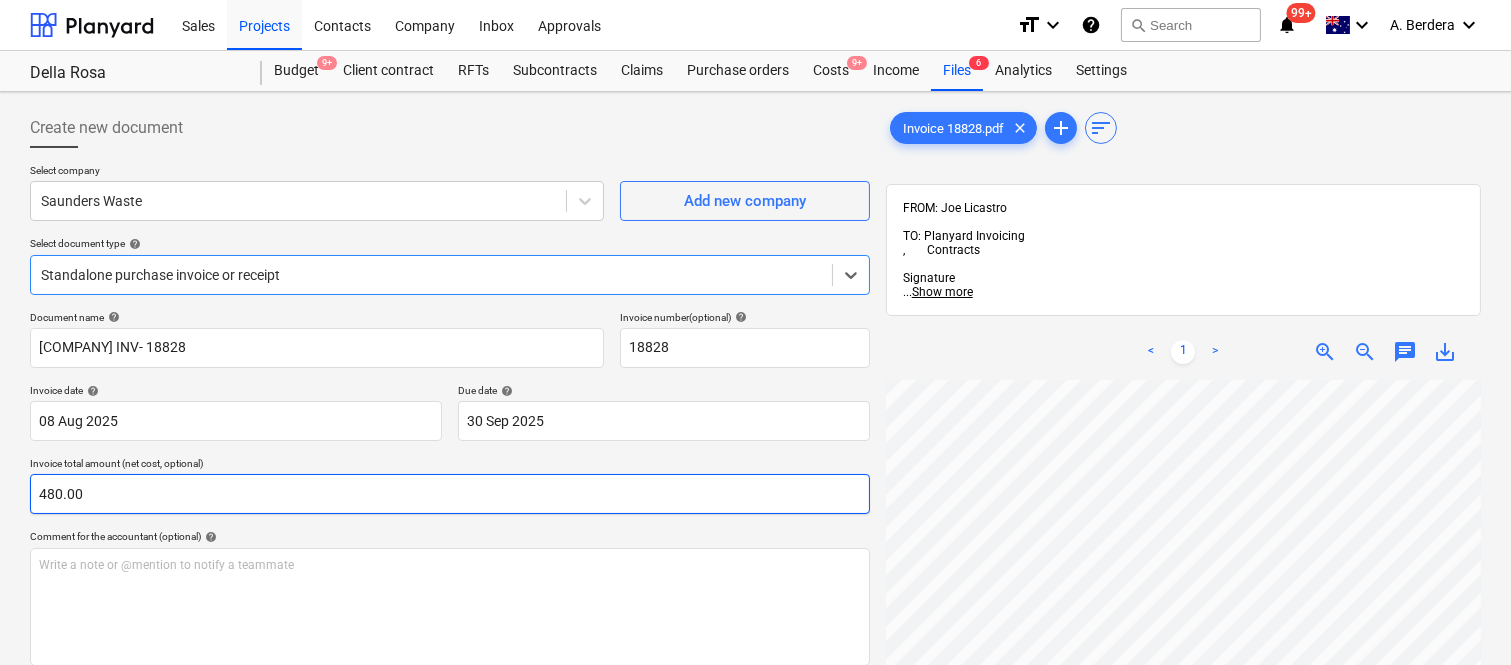 scroll, scrollTop: 0, scrollLeft: 307, axis: horizontal 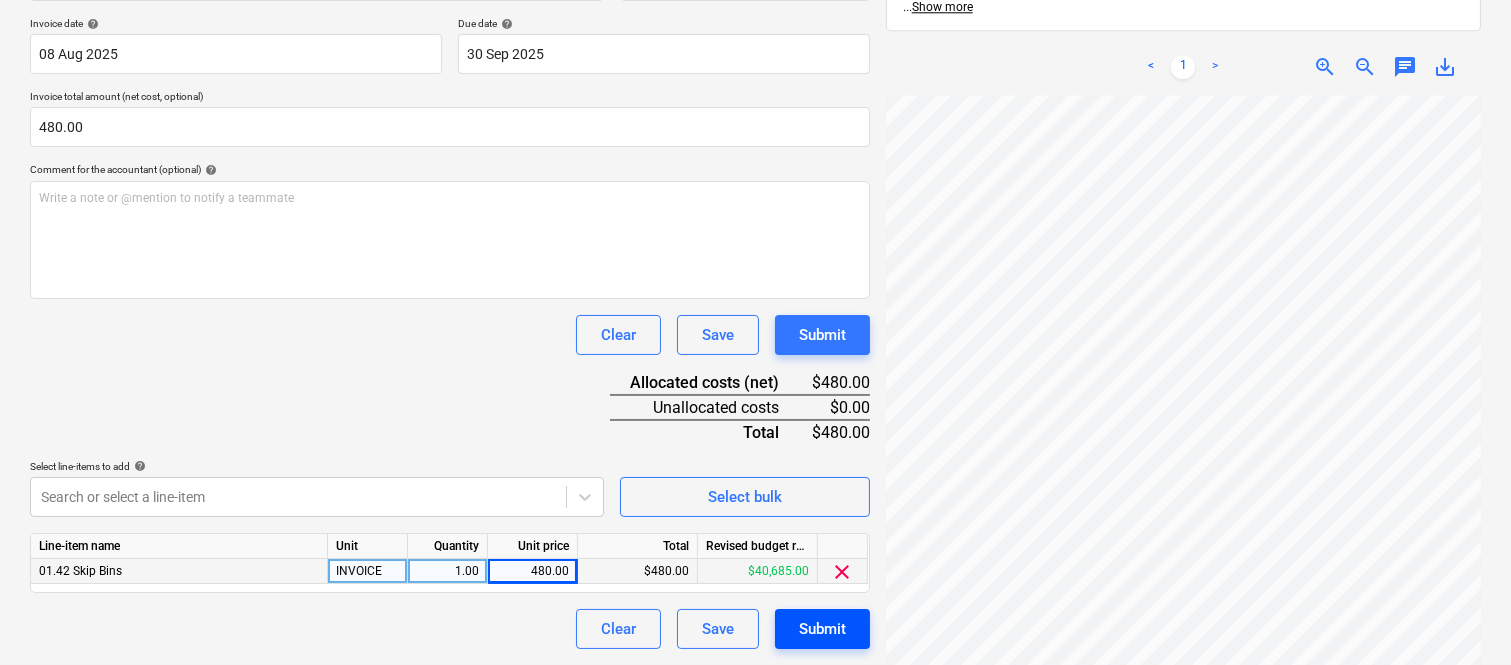 click on "Submit" at bounding box center [822, 629] 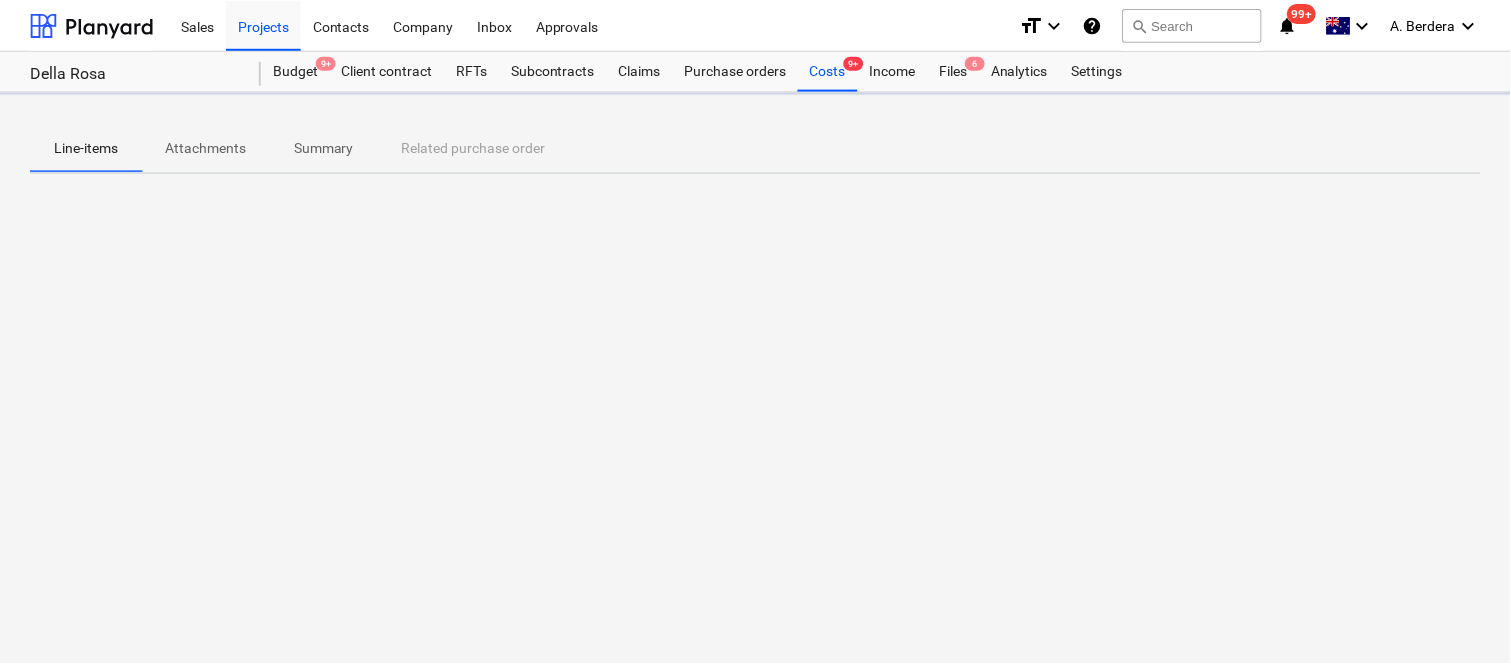 scroll, scrollTop: 0, scrollLeft: 0, axis: both 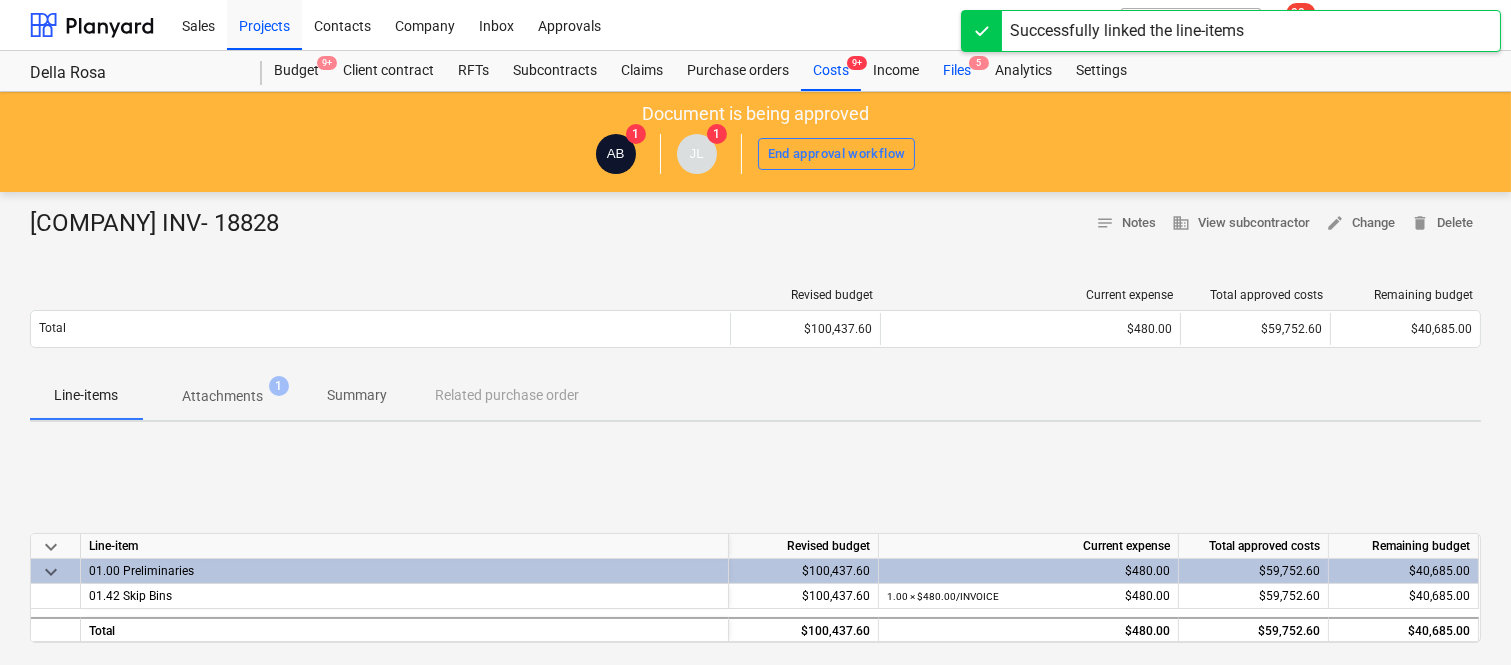 click on "Files 5" at bounding box center (957, 71) 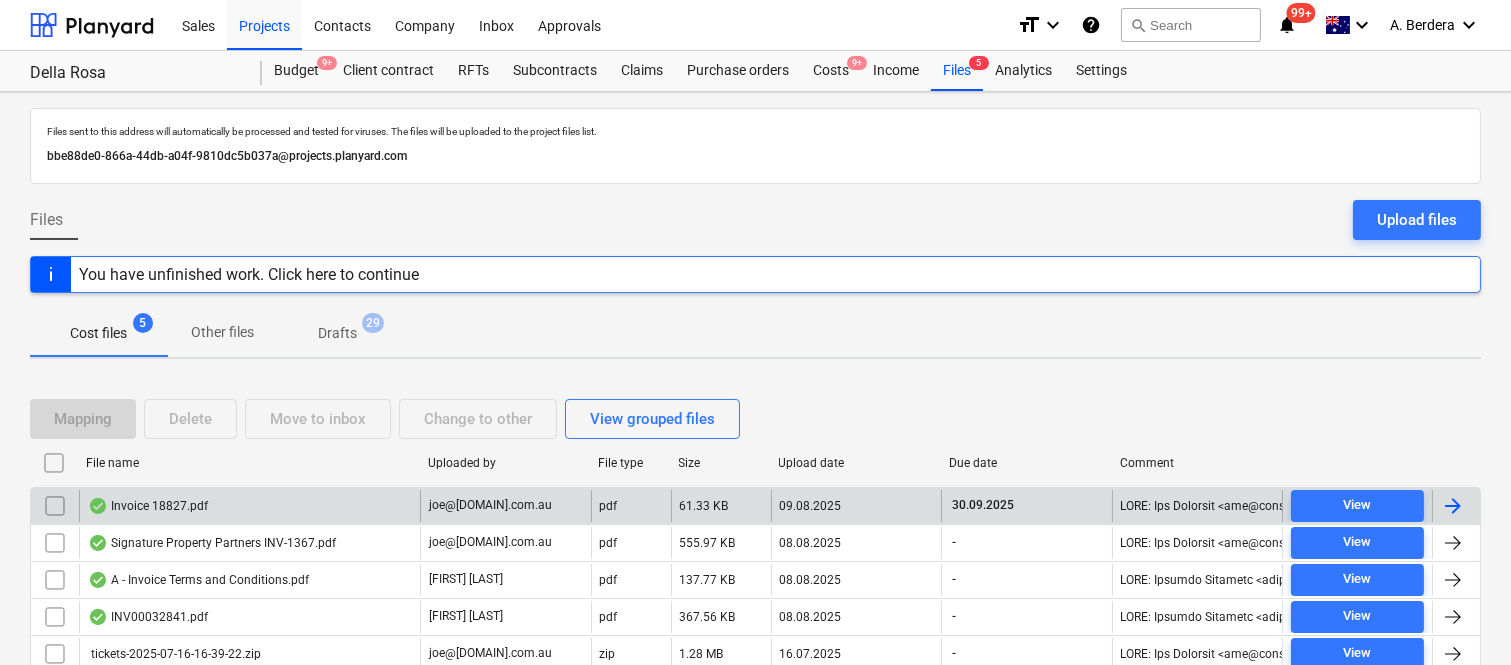 click on "Invoice 18827.pdf" at bounding box center (249, 506) 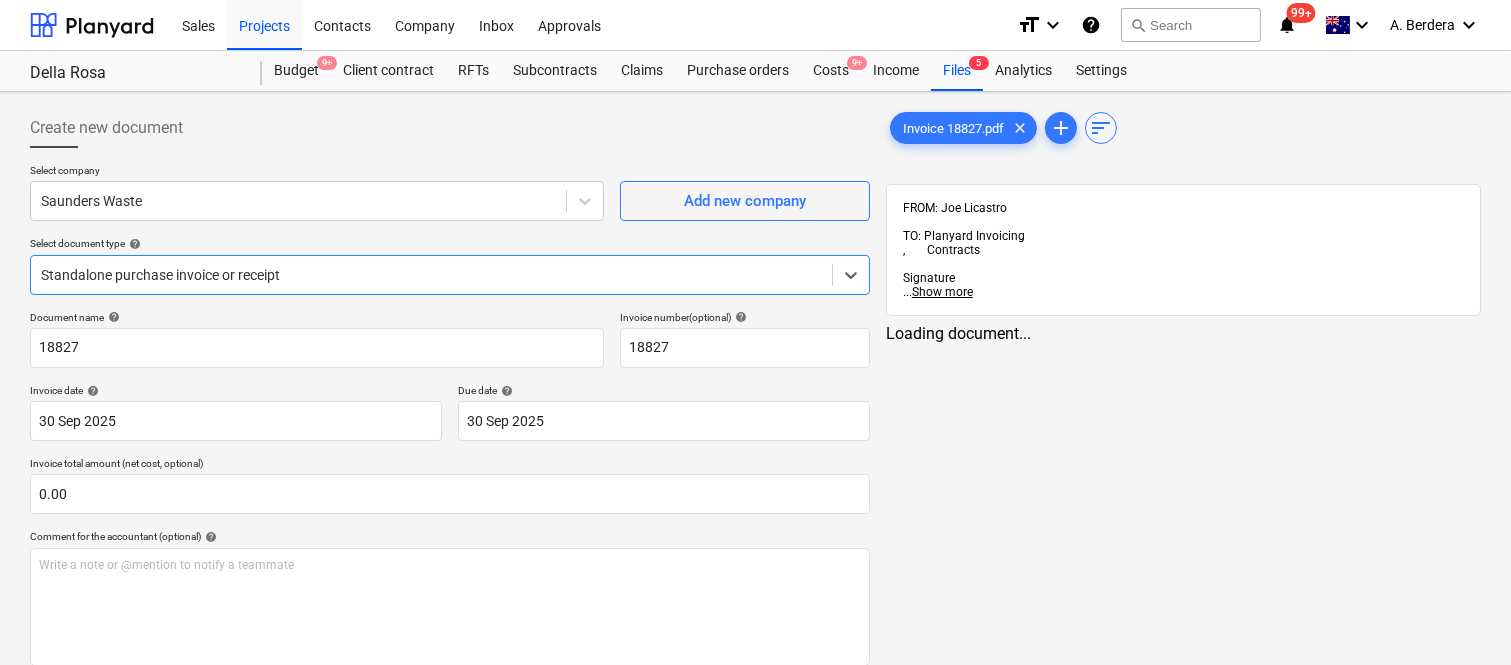 type on "18827" 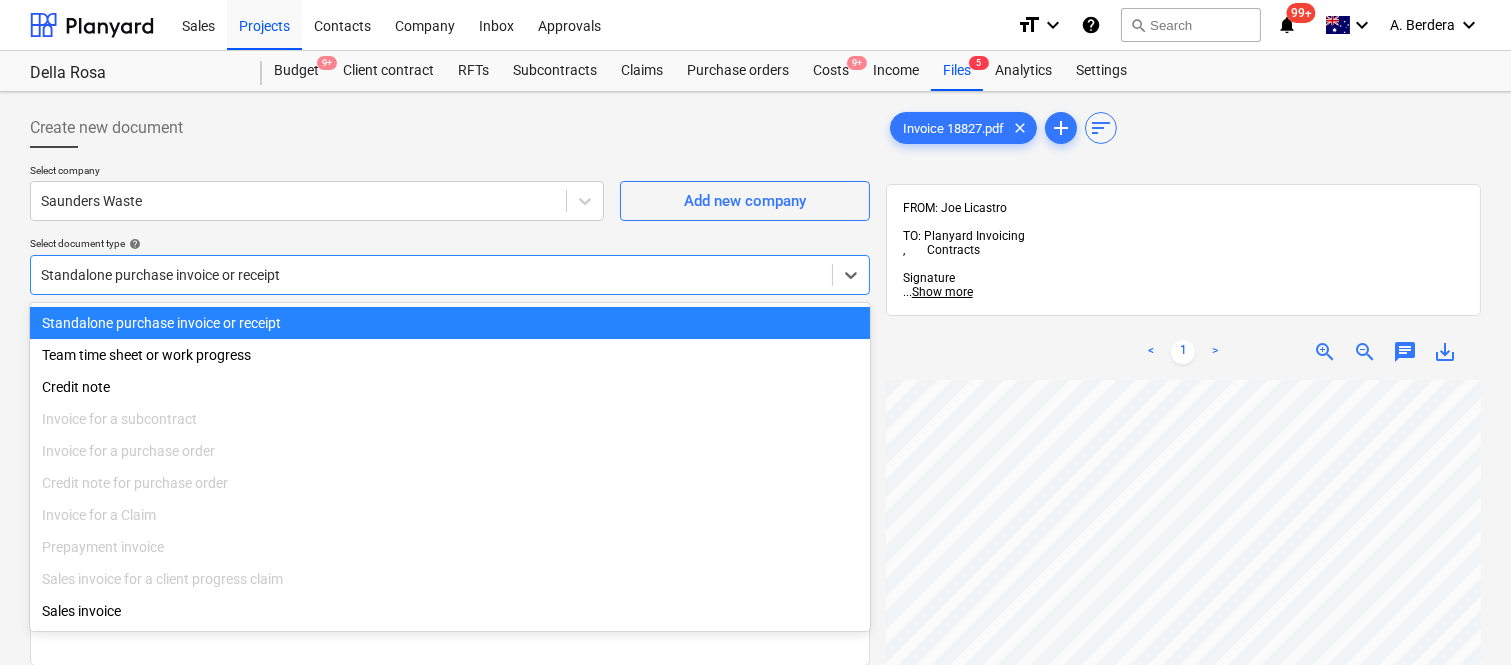 click at bounding box center [431, 275] 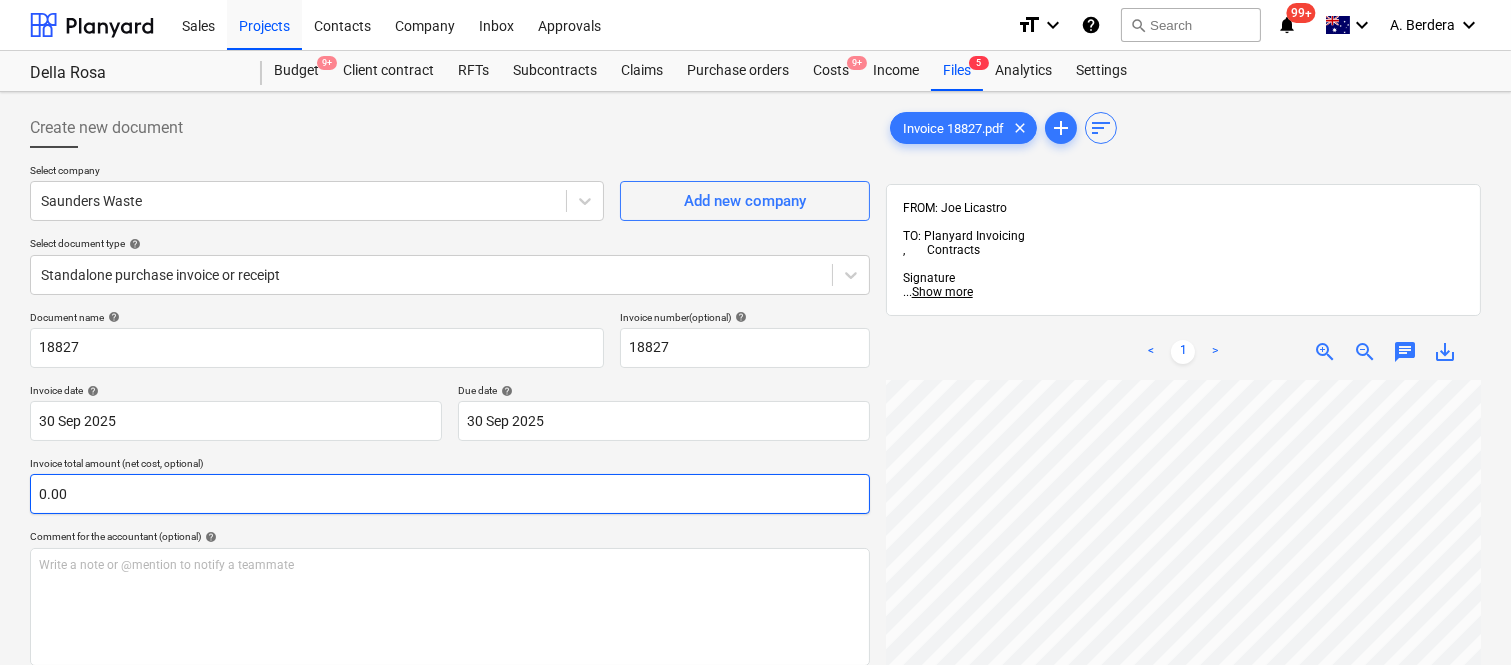 scroll, scrollTop: 66, scrollLeft: 95, axis: both 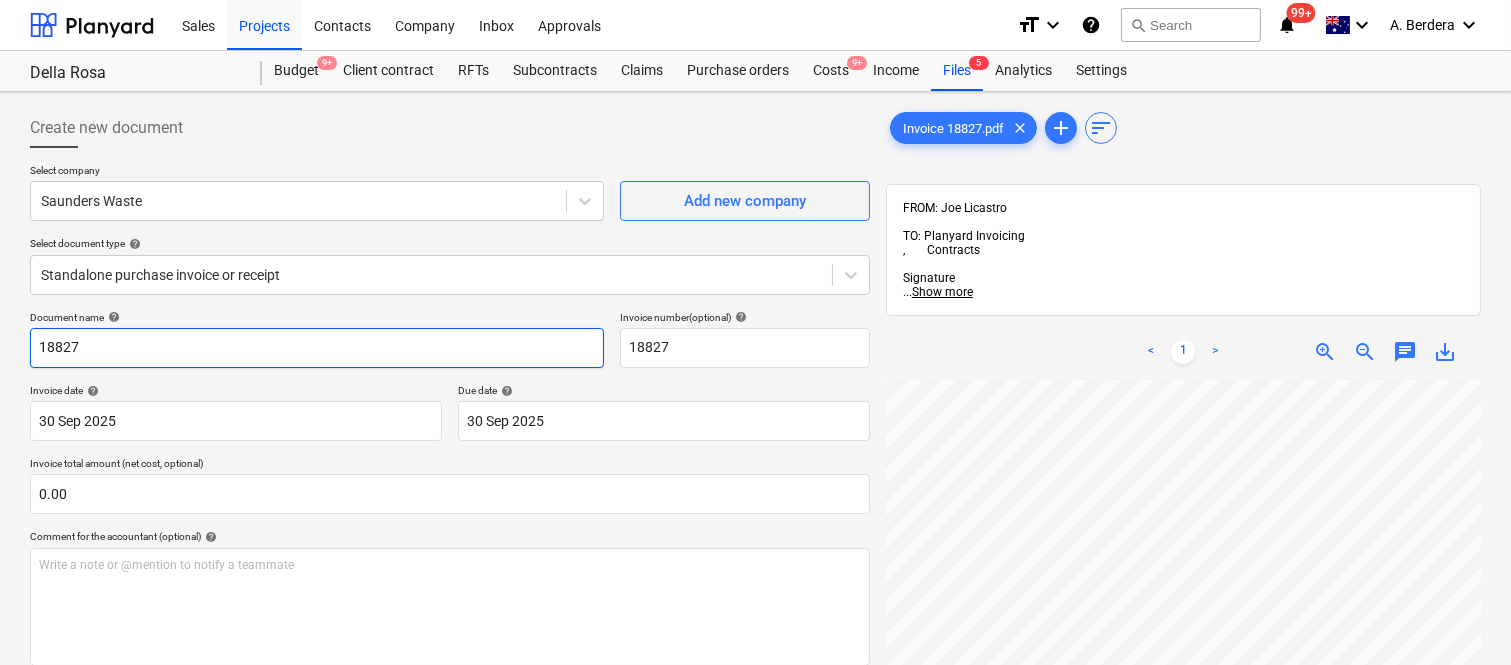click on "18827" at bounding box center [317, 348] 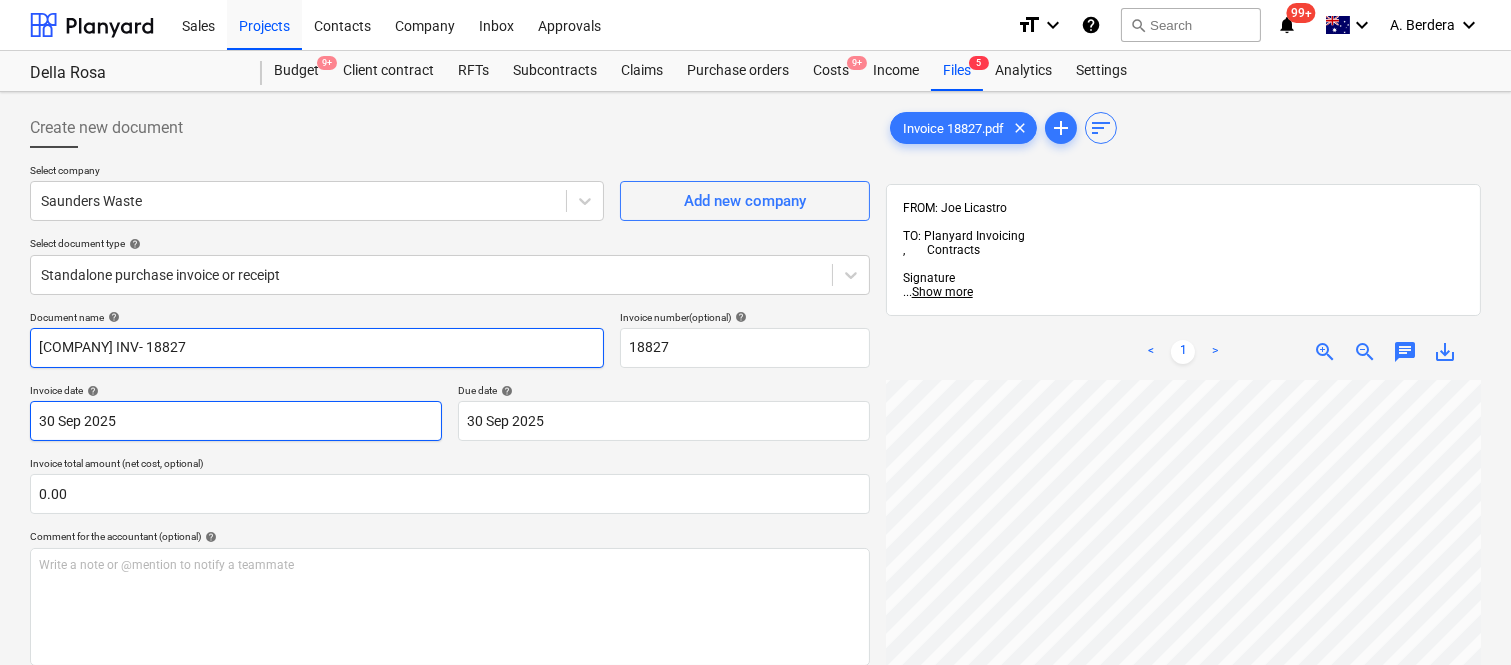 type on "[COMPANY] INV- 18827" 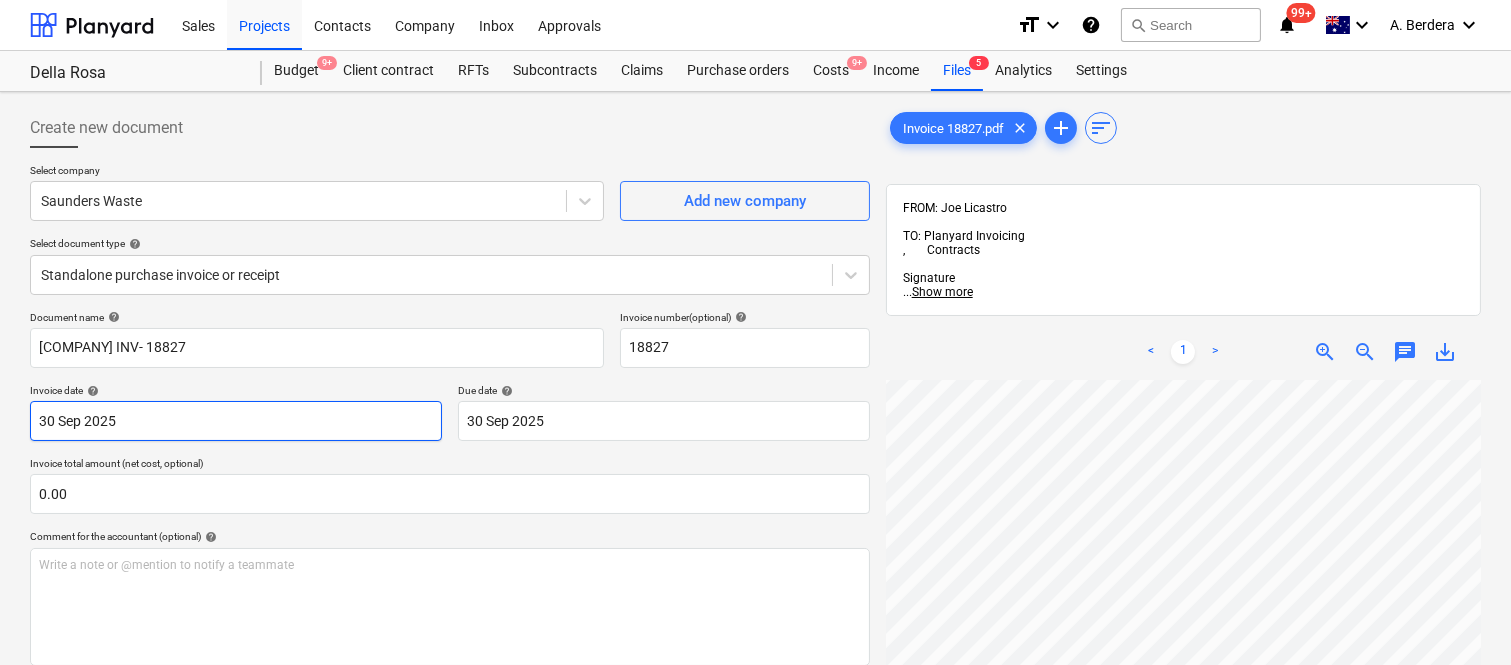 click on "Sales Projects Contacts Company Inbox Approvals format_size keyboard_arrow_down help search Search notifications 99+ keyboard_arrow_down A. Berdera keyboard_arrow_down Della Rosa Budget 9+ Client contract RFTs Subcontracts Claims Purchase orders Costs 9+ Income Files 5 Analytics Settings Create new document Select company Saunders Waste   Add new company Select document type help Standalone purchase invoice or receipt Document name help [COMPANY] INV- 18827 Invoice number  (optional) help 18827 Invoice date help 30 Sep 2025 30.09.2025 Press the down arrow key to interact with the calendar and
select a date. Press the question mark key to get the keyboard shortcuts for changing dates. Due date help 30 Sep 2025 30.09.2025 Press the down arrow key to interact with the calendar and
select a date. Press the question mark key to get the keyboard shortcuts for changing dates. Invoice total amount (net cost, optional) 0.00 Comment for the accountant (optional) help ﻿ Clear Save Submit $0.00 help add" at bounding box center [755, 332] 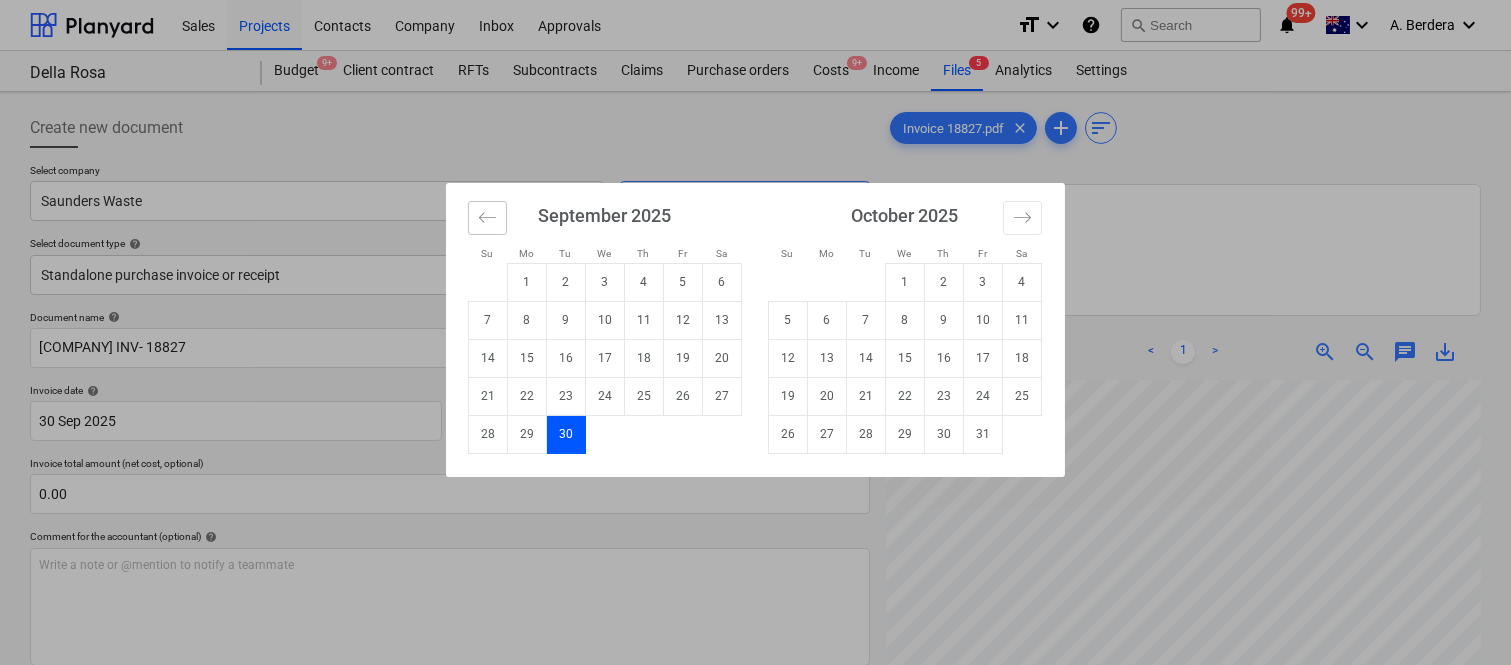 click 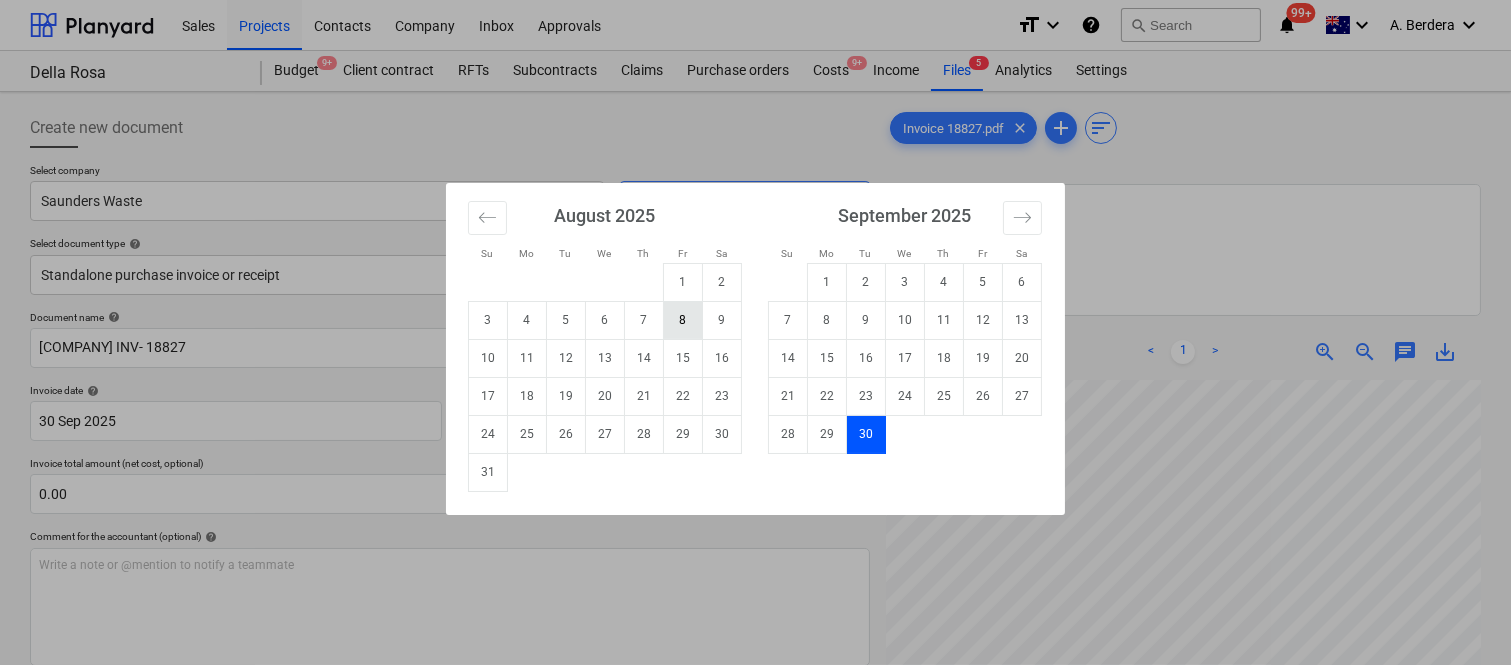 click on "8" at bounding box center [683, 320] 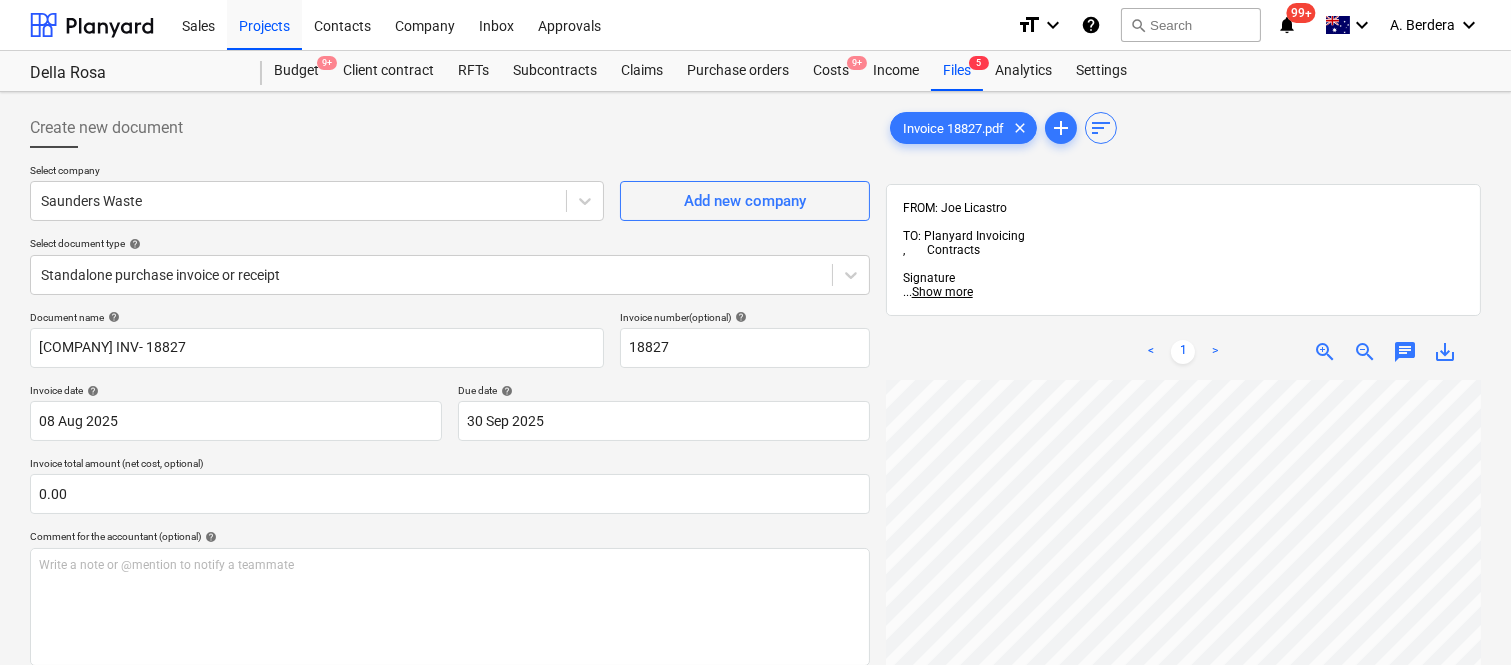 scroll, scrollTop: 394, scrollLeft: 303, axis: both 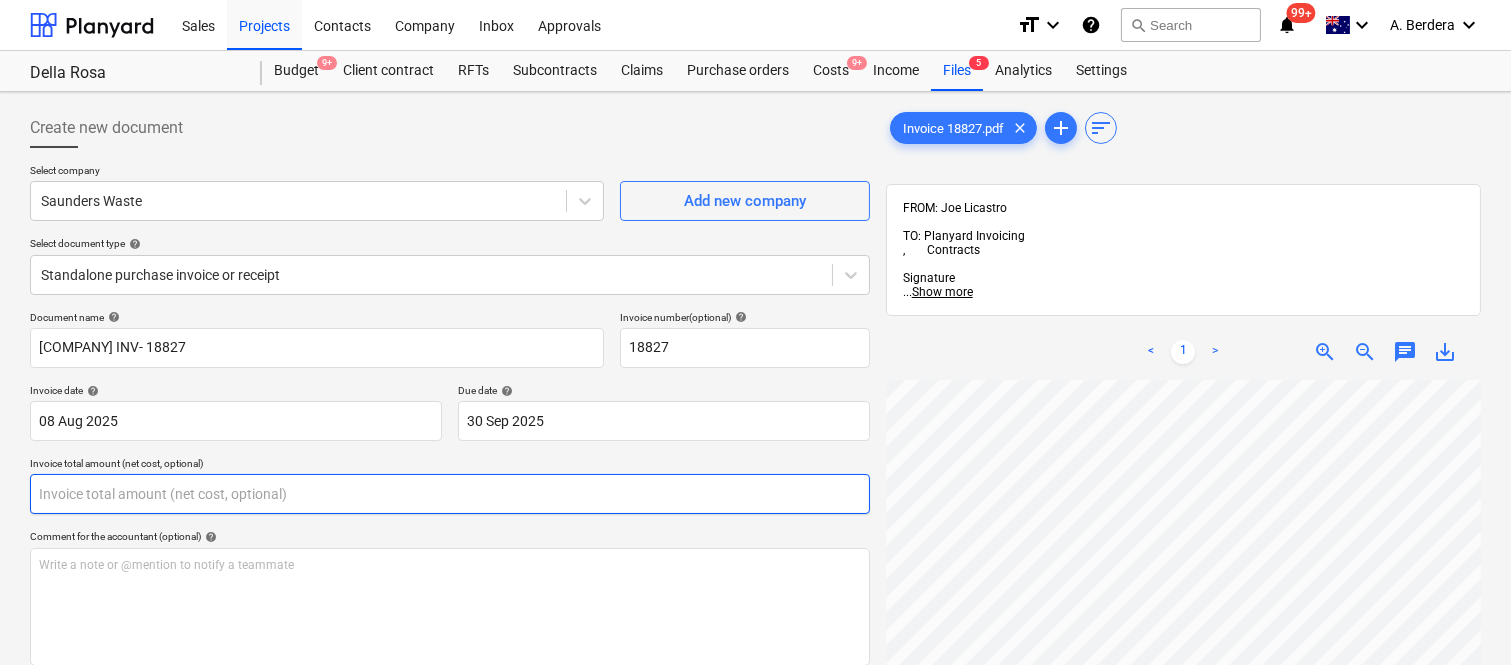 click at bounding box center [450, 494] 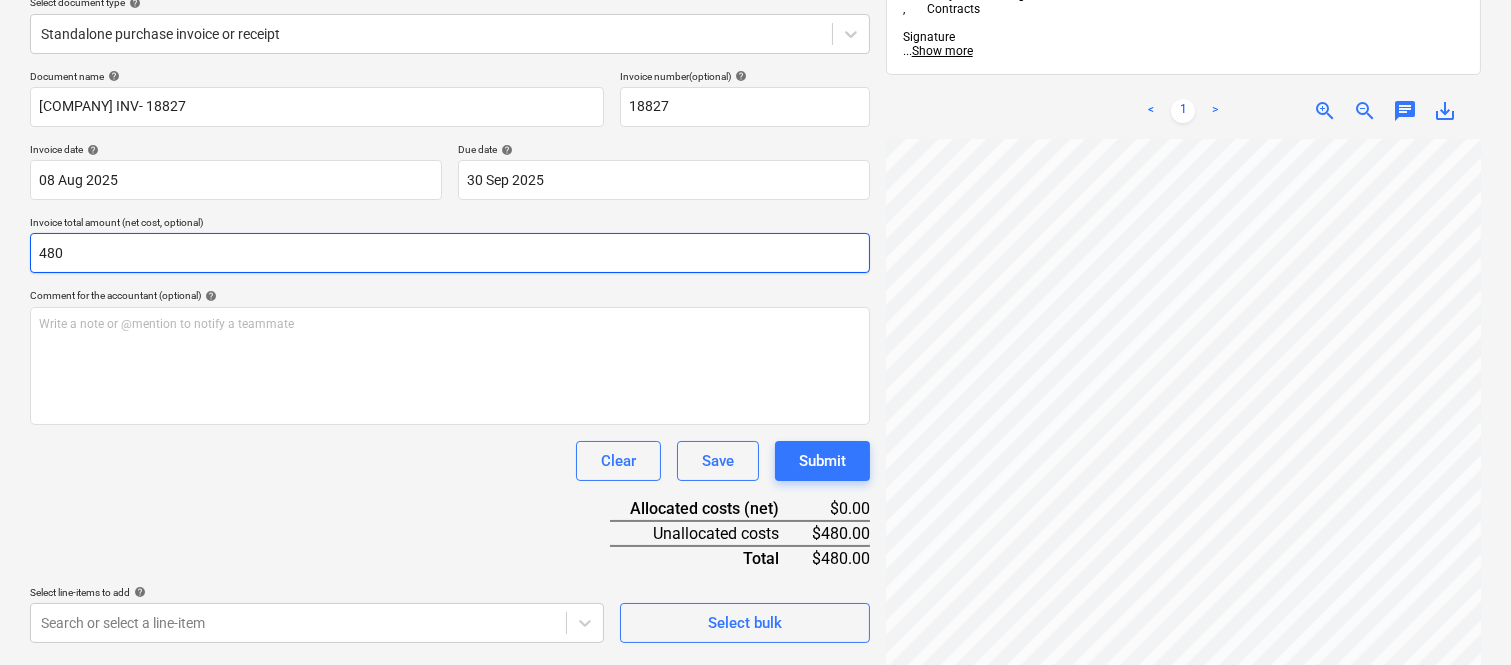 scroll, scrollTop: 285, scrollLeft: 0, axis: vertical 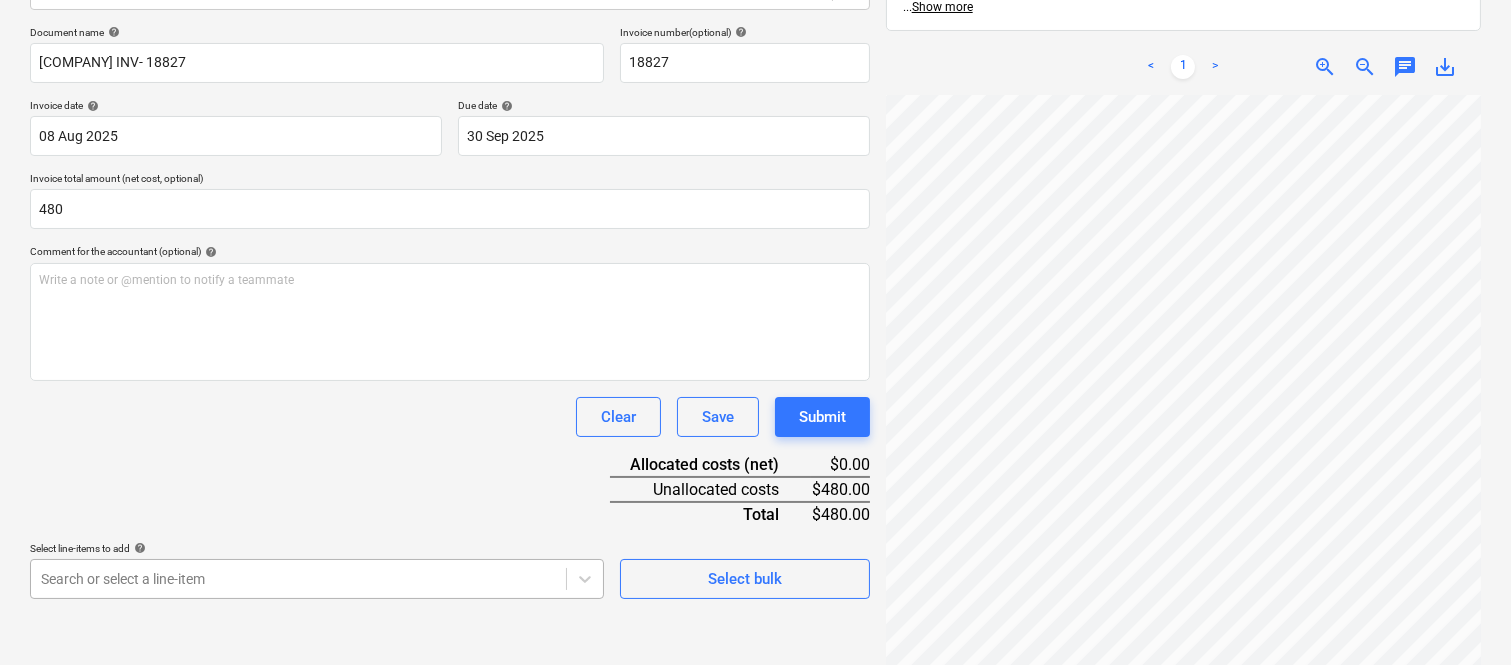 type on "480.00" 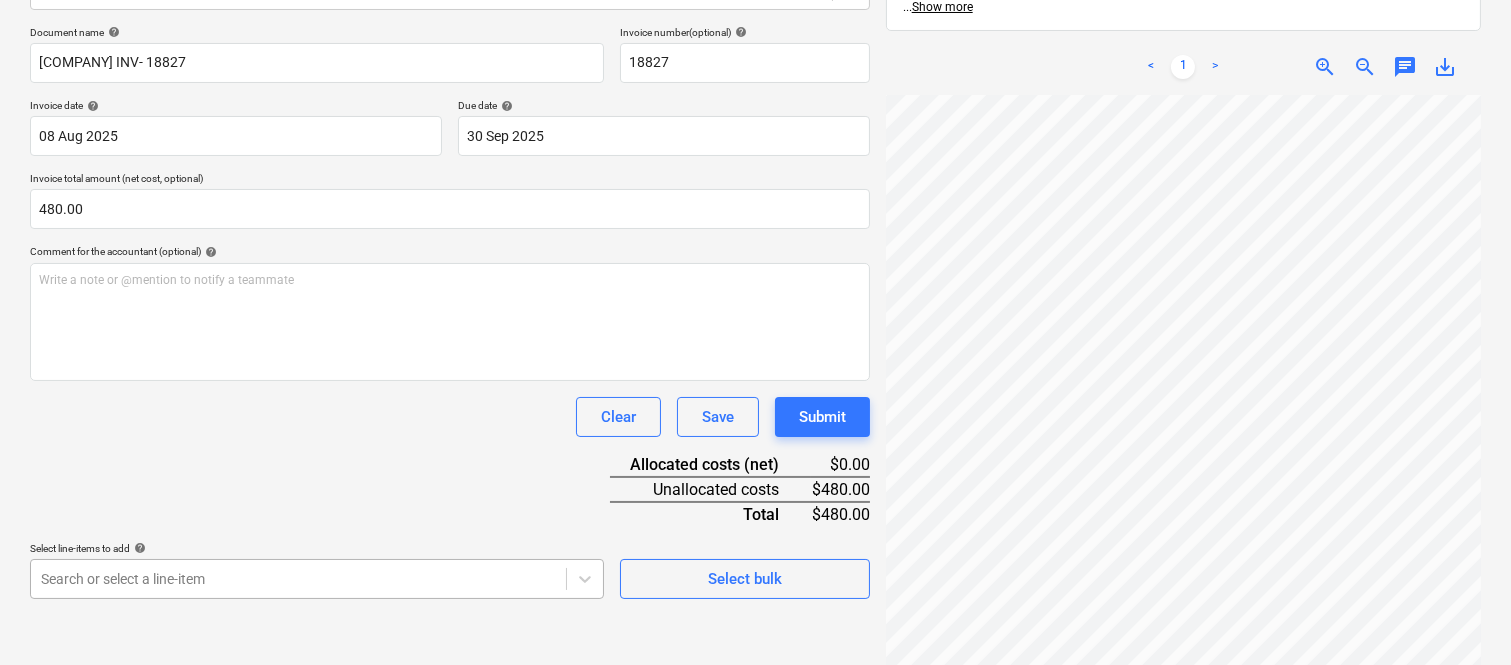 click on "Sales Projects Contacts Company Inbox Approvals format_size keyboard_arrow_down help search Search notifications 99+ keyboard_arrow_down A. Berdera keyboard_arrow_down Della Rosa Budget 9+ Client contract RFTs Subcontracts Claims Purchase orders Costs 9+ Income Files 5 Analytics Settings Create new document Select company Saunders Waste   Add new company Select document type help Standalone purchase invoice or receipt Document name help [COMPANY] INV- 18827 Invoice number  (optional) help 18827 Invoice date help 08 Aug 2025 08.08.2025 Press the down arrow key to interact with the calendar and
select a date. Press the question mark key to get the keyboard shortcuts for changing dates. Due date help 30 Sep 2025 30.09.2025 Press the down arrow key to interact with the calendar and
select a date. Press the question mark key to get the keyboard shortcuts for changing dates. Invoice total amount (net cost, optional) 480.00 Comment for the accountant (optional) help ﻿ Clear Save Submit $0.00 $480.00" at bounding box center [755, 47] 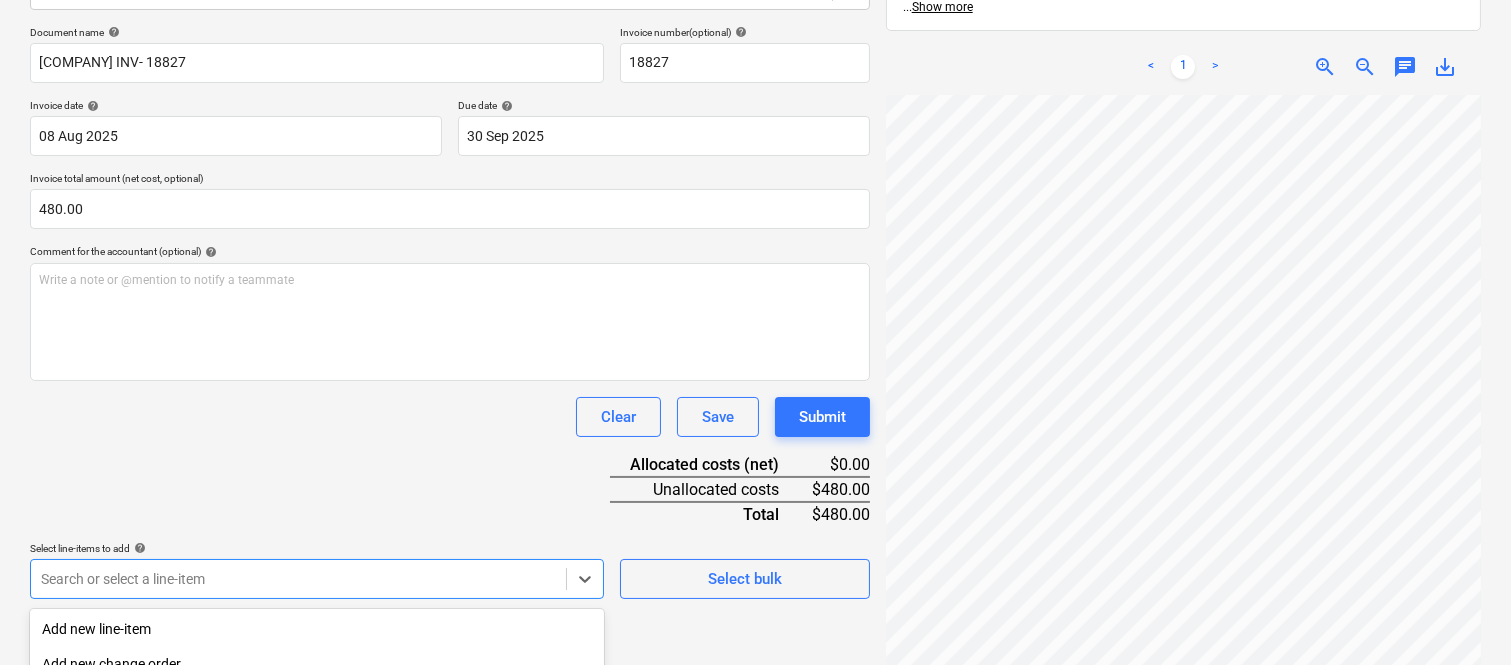 scroll, scrollTop: 532, scrollLeft: 0, axis: vertical 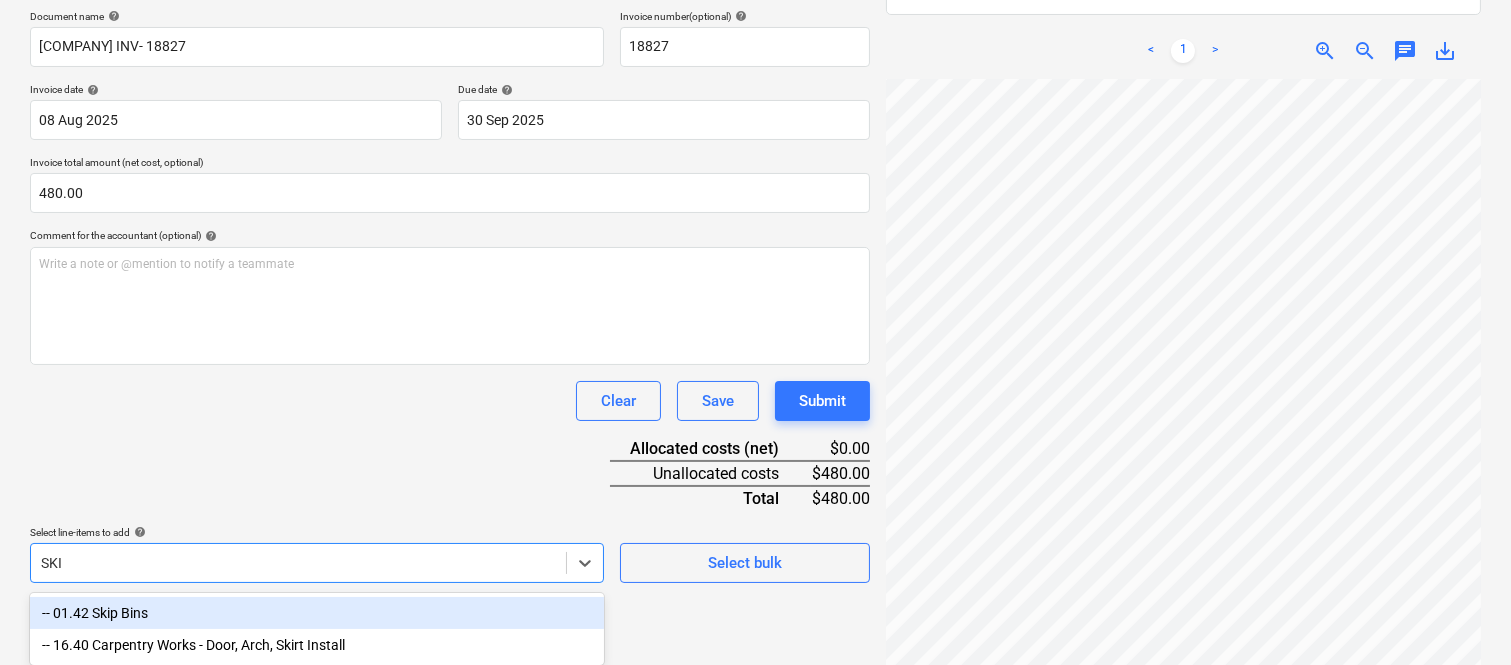 type on "SKIP" 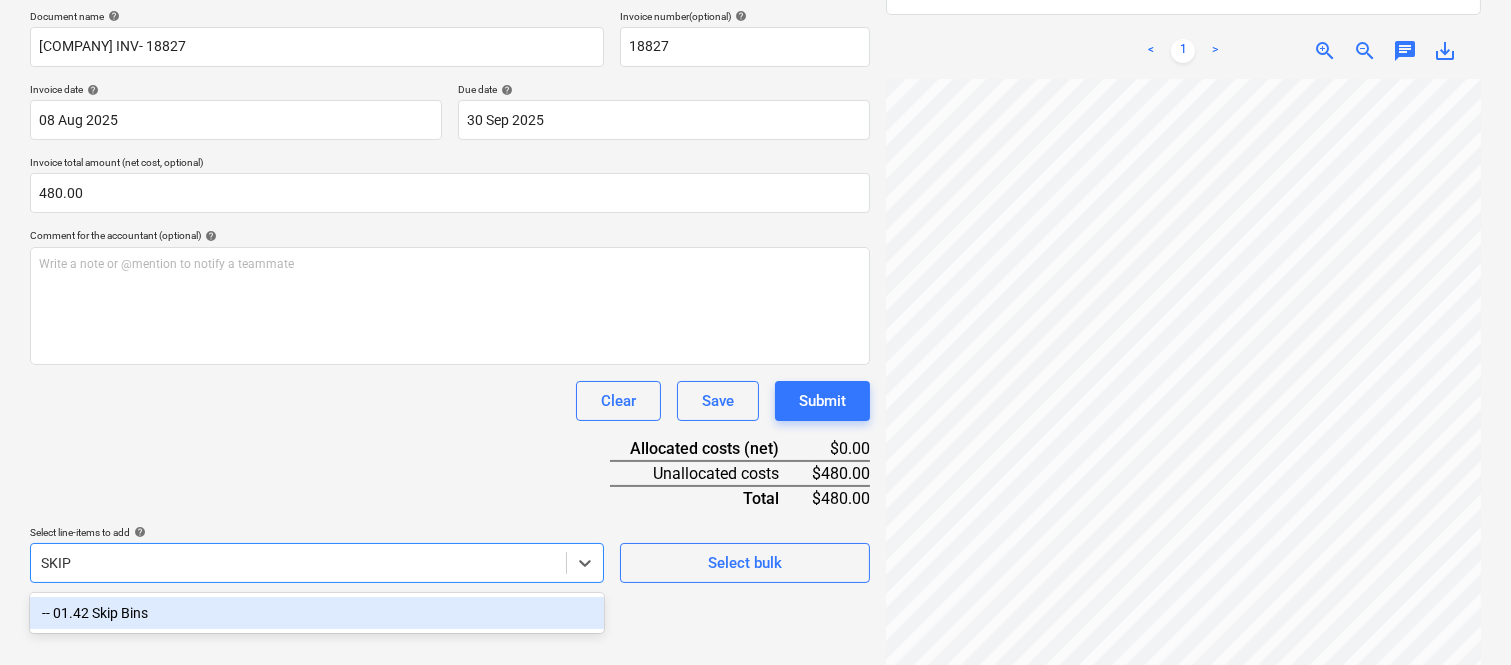 scroll, scrollTop: 285, scrollLeft: 0, axis: vertical 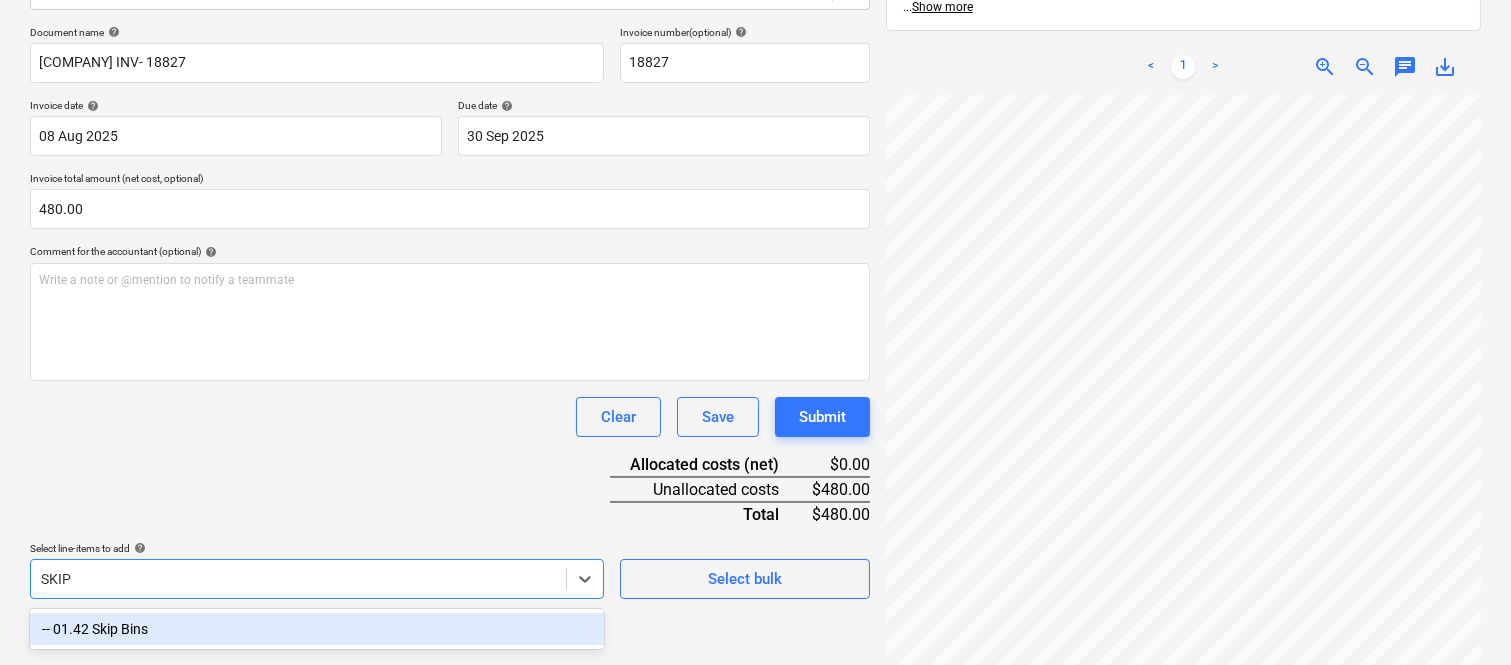click on "--  01.42 Skip Bins" at bounding box center [317, 629] 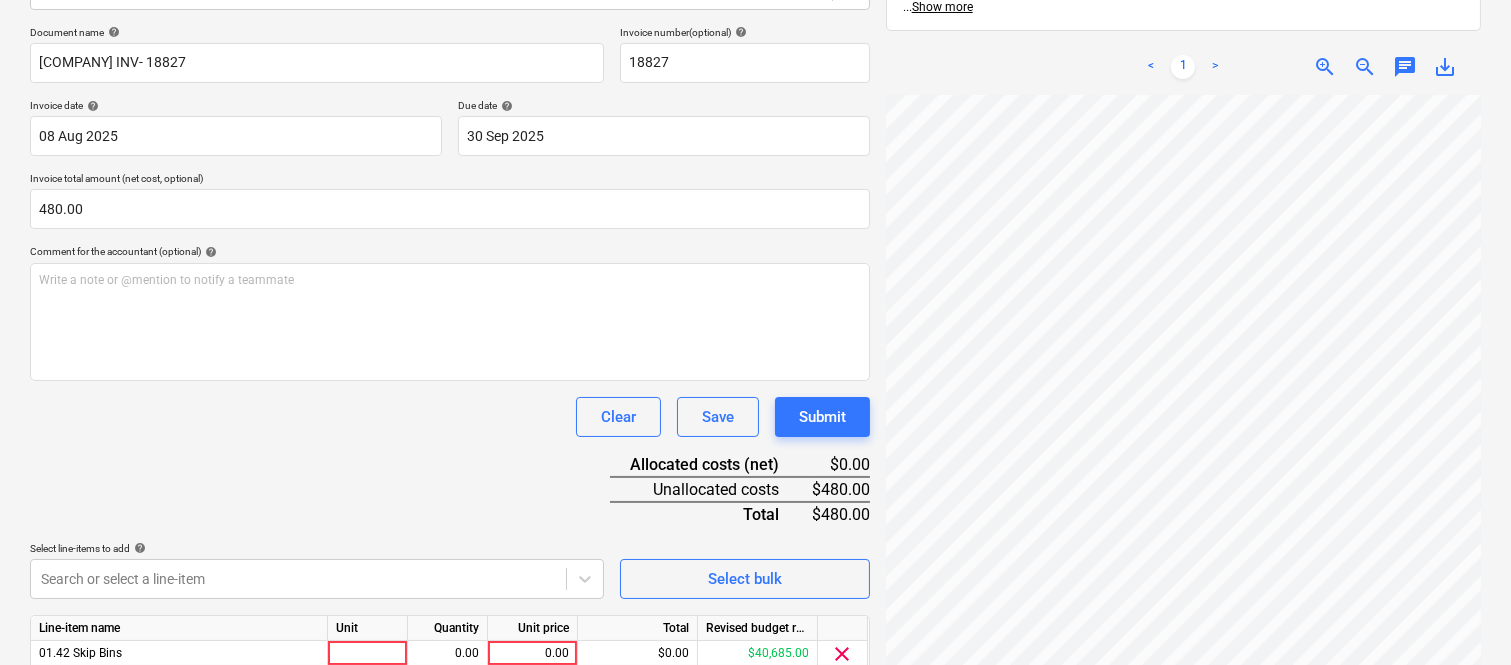 click on "Document name help [COMPANY] INV- 18827 Invoice number  (optional) help 18827 Invoice date help 08 Aug 2025 08.08.2025 Press the down arrow key to interact with the calendar and
select a date. Press the question mark key to get the keyboard shortcuts for changing dates. Due date help 30 Sep 2025 30.09.2025 Press the down arrow key to interact with the calendar and
select a date. Press the question mark key to get the keyboard shortcuts for changing dates. Invoice total amount (net cost, optional) 480.00 Comment for the accountant (optional) help ﻿ Clear Save Submit Allocated costs (net) $0.00 Unallocated costs $480.00 Total $480.00 Select line-items to add help Search or select a line-item Select bulk Line-item name Unit Quantity Unit price Total Revised budget remaining 01.42 Skip Bins 0.00 0.00 $0.00 $40,685.00 clear Clear Save Submit" at bounding box center [450, 378] 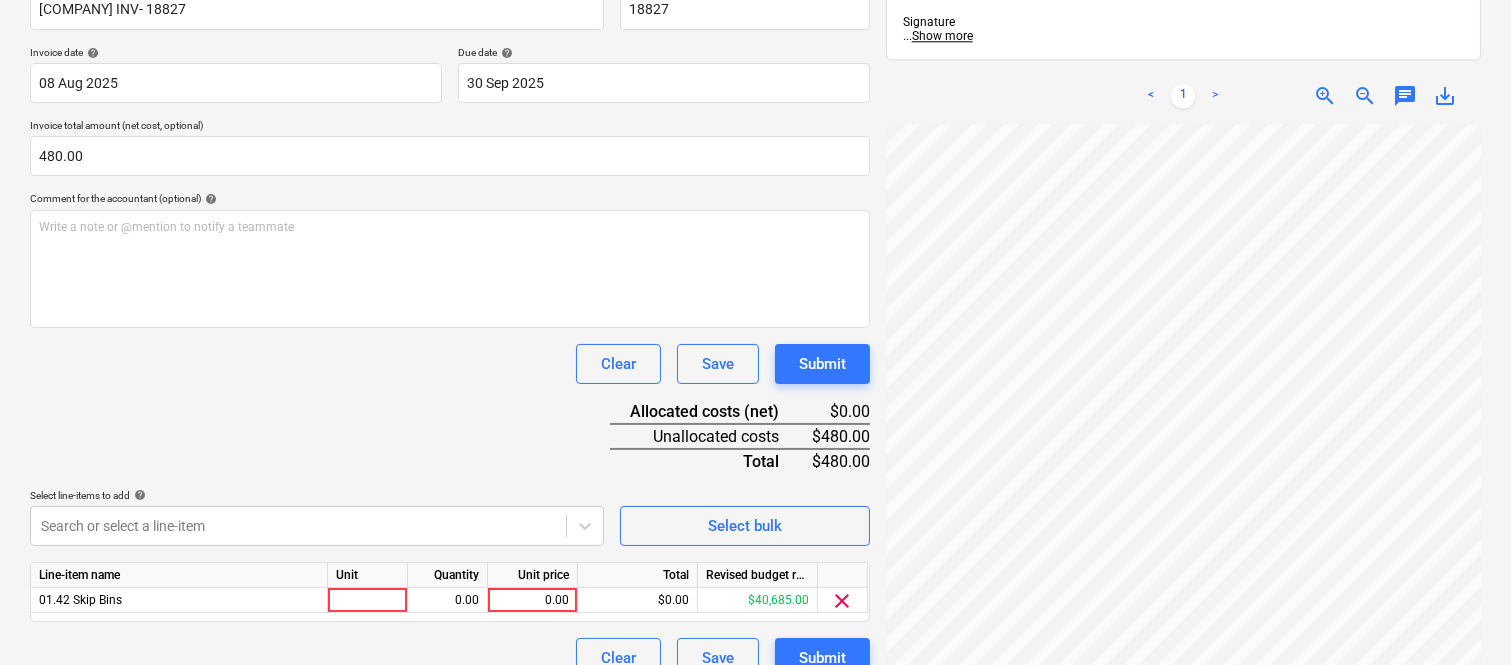 scroll, scrollTop: 367, scrollLeft: 0, axis: vertical 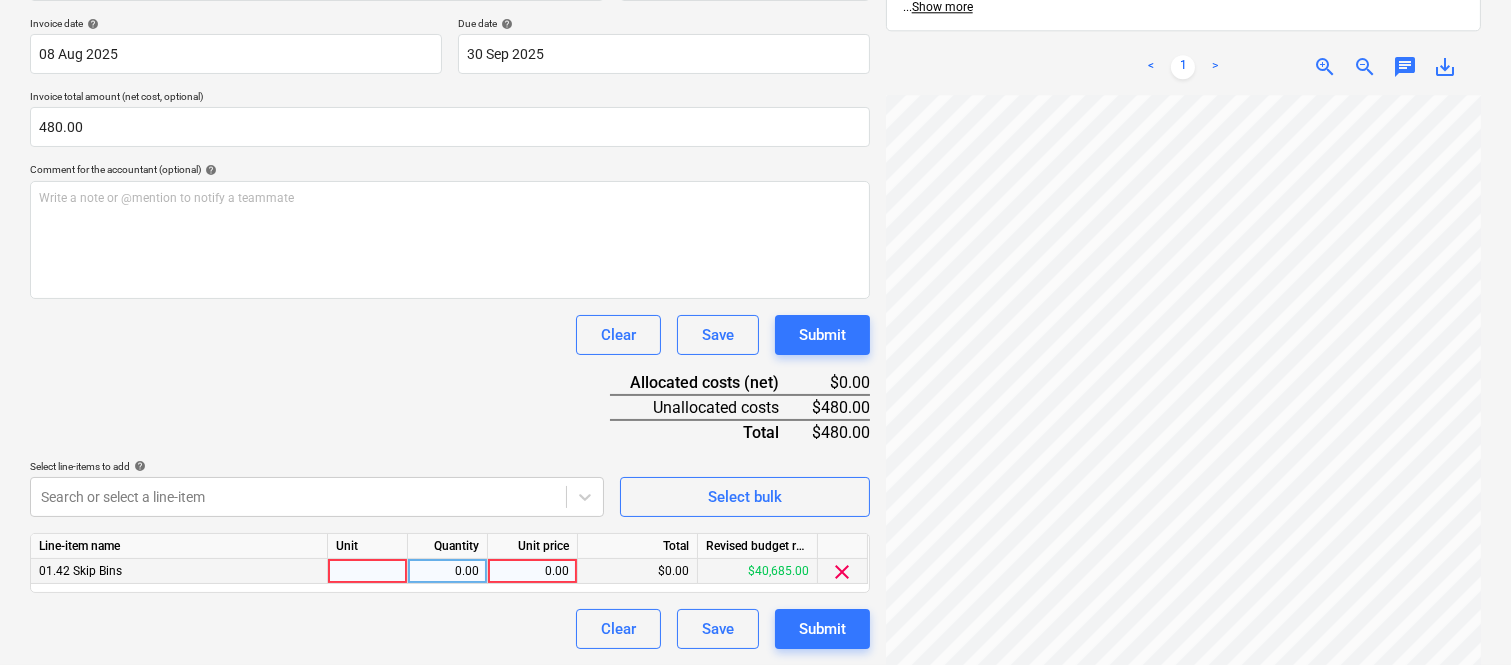 click at bounding box center (368, 571) 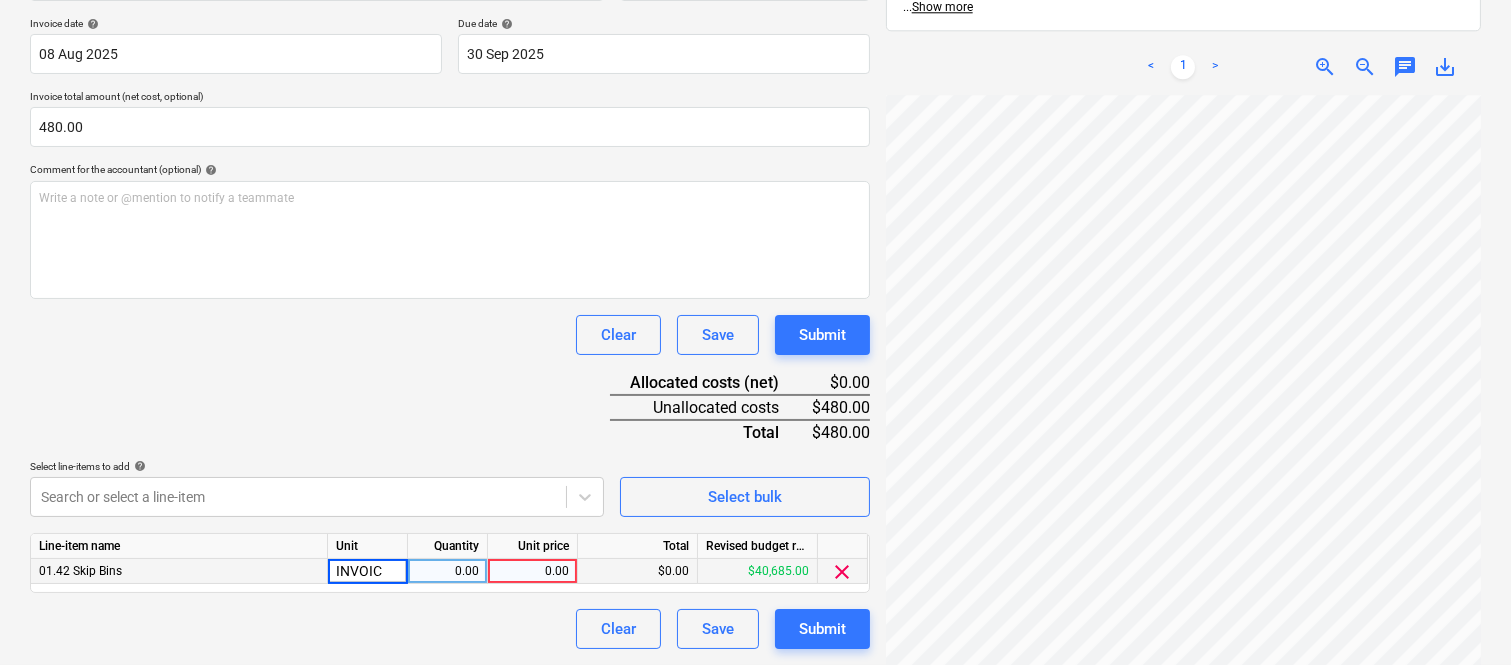 type on "INVOICE" 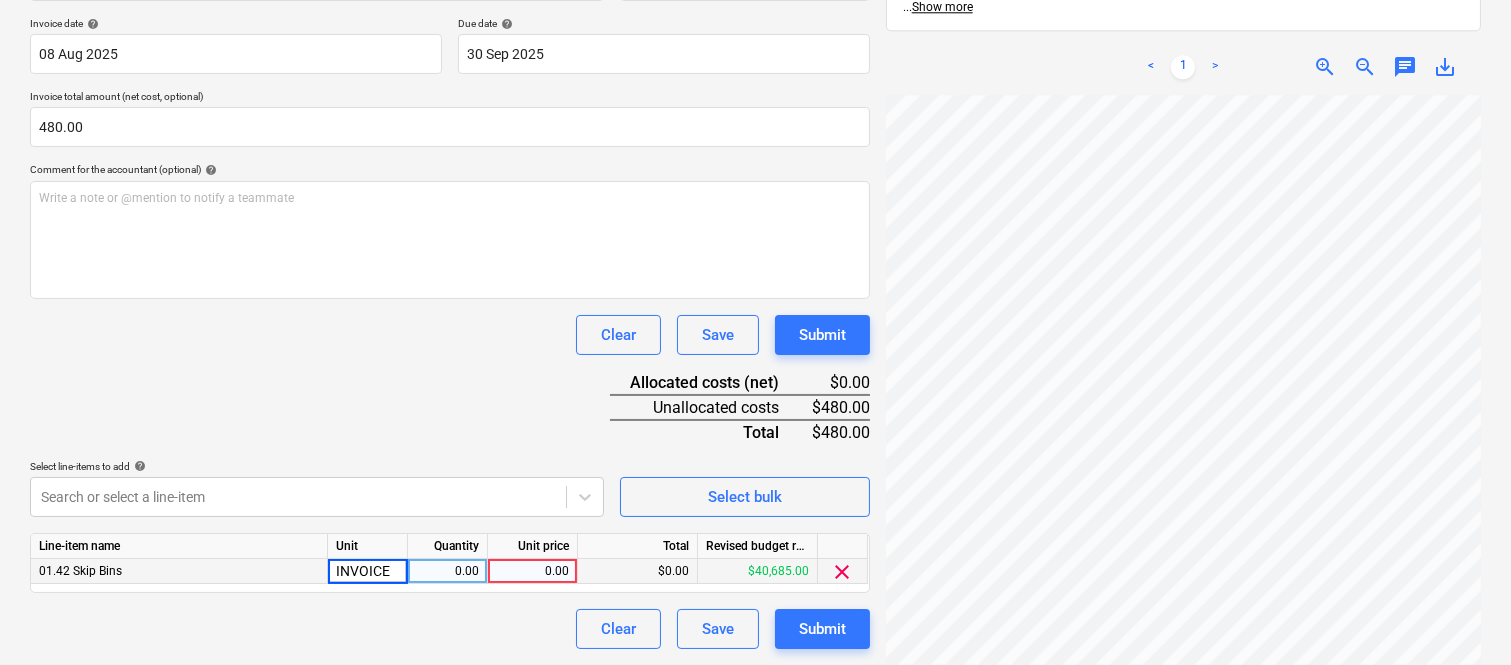 click on "0.00" at bounding box center [447, 571] 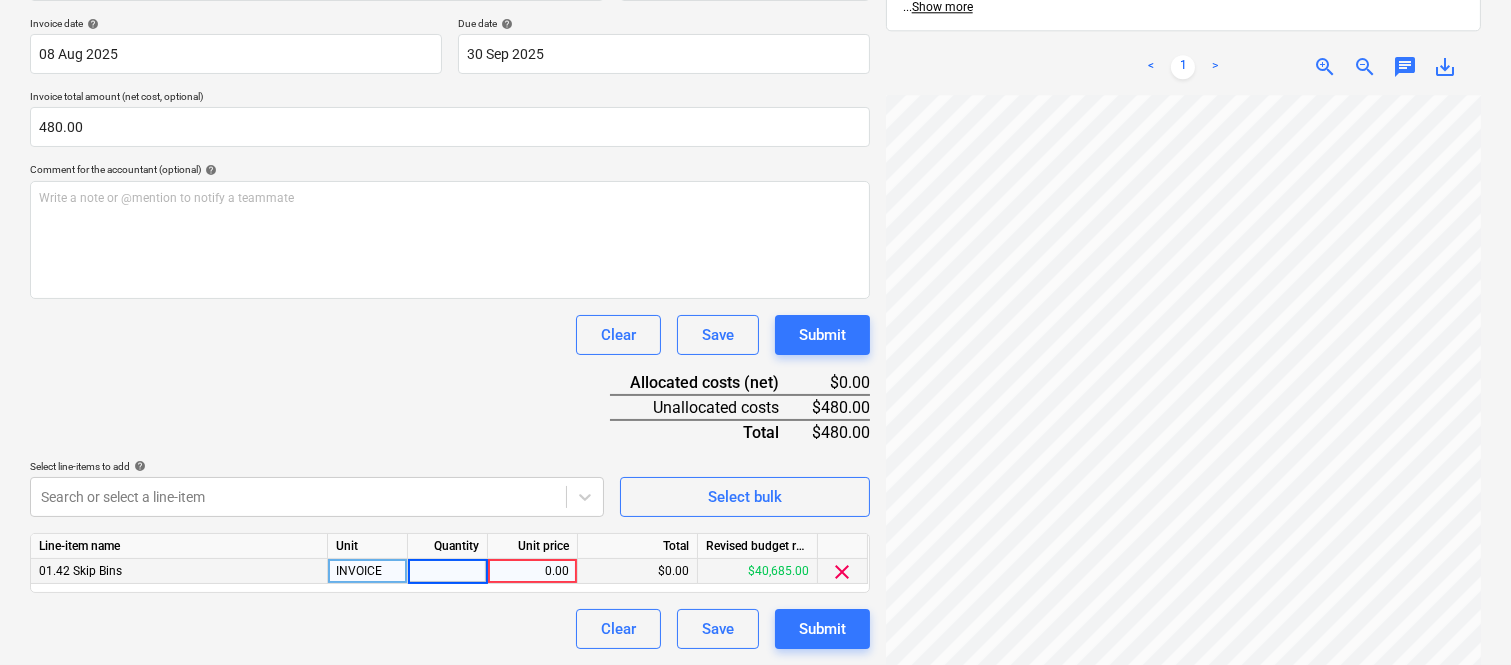type on "1" 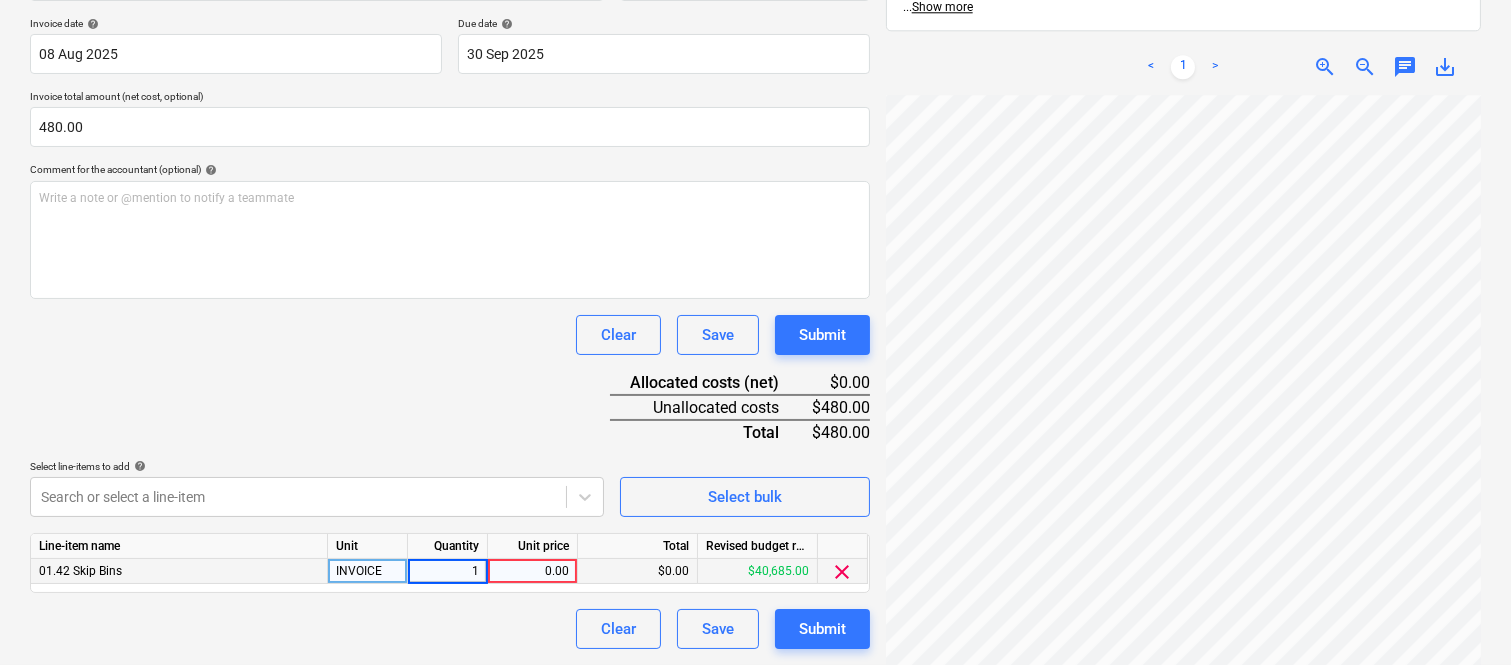click on "0.00" at bounding box center [532, 571] 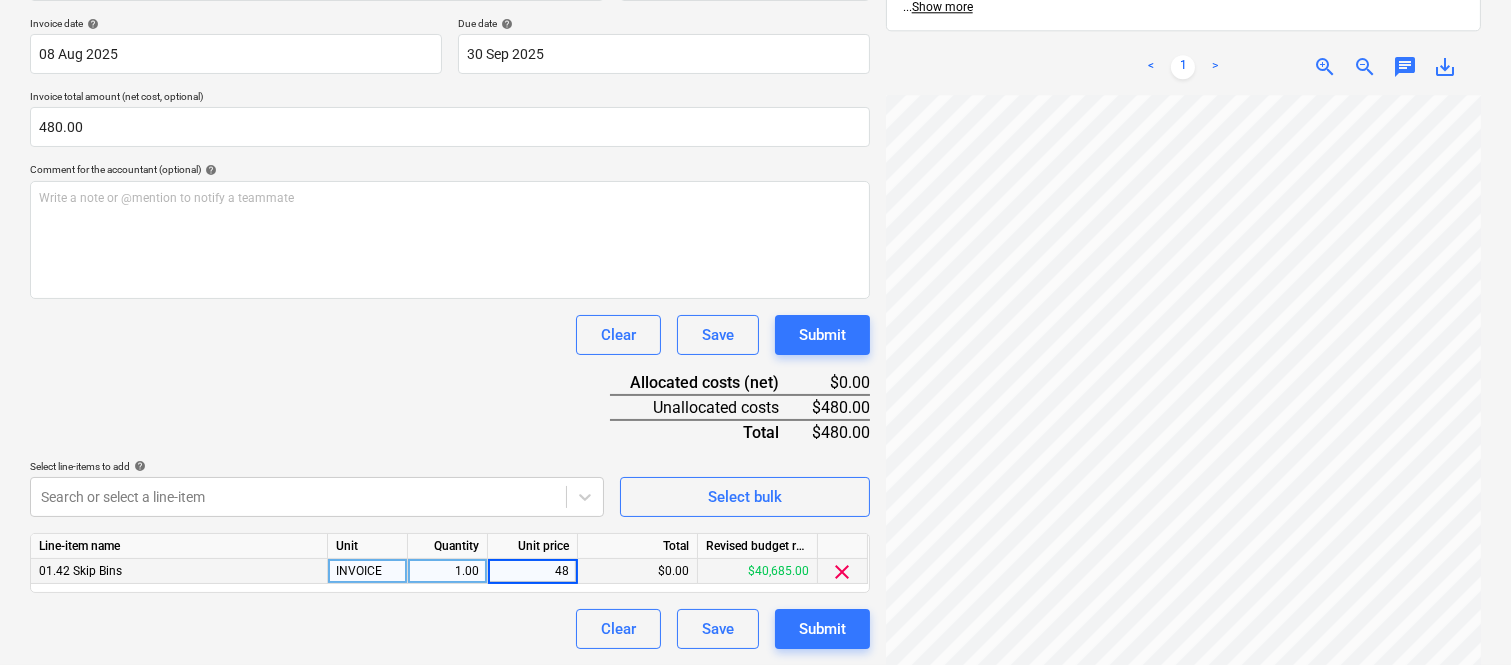 type on "480" 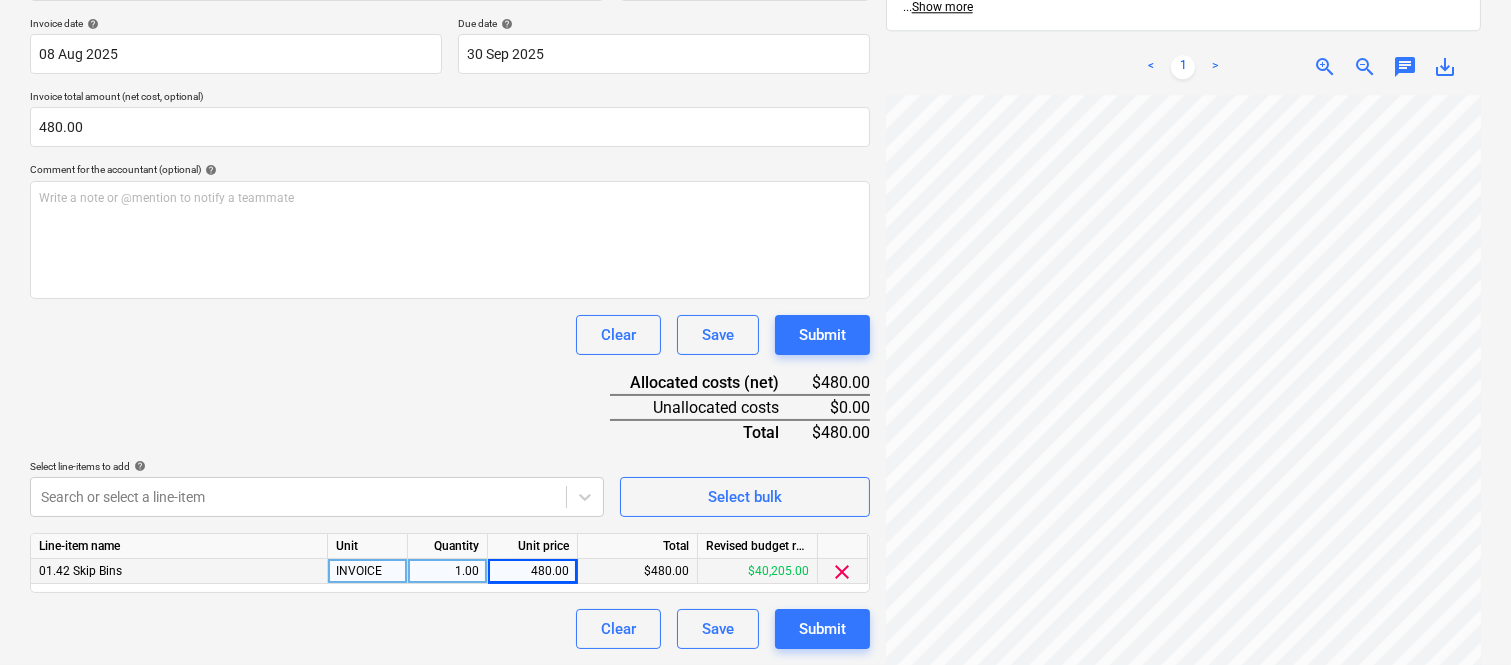 click on "Clear Save Submit" at bounding box center (450, 629) 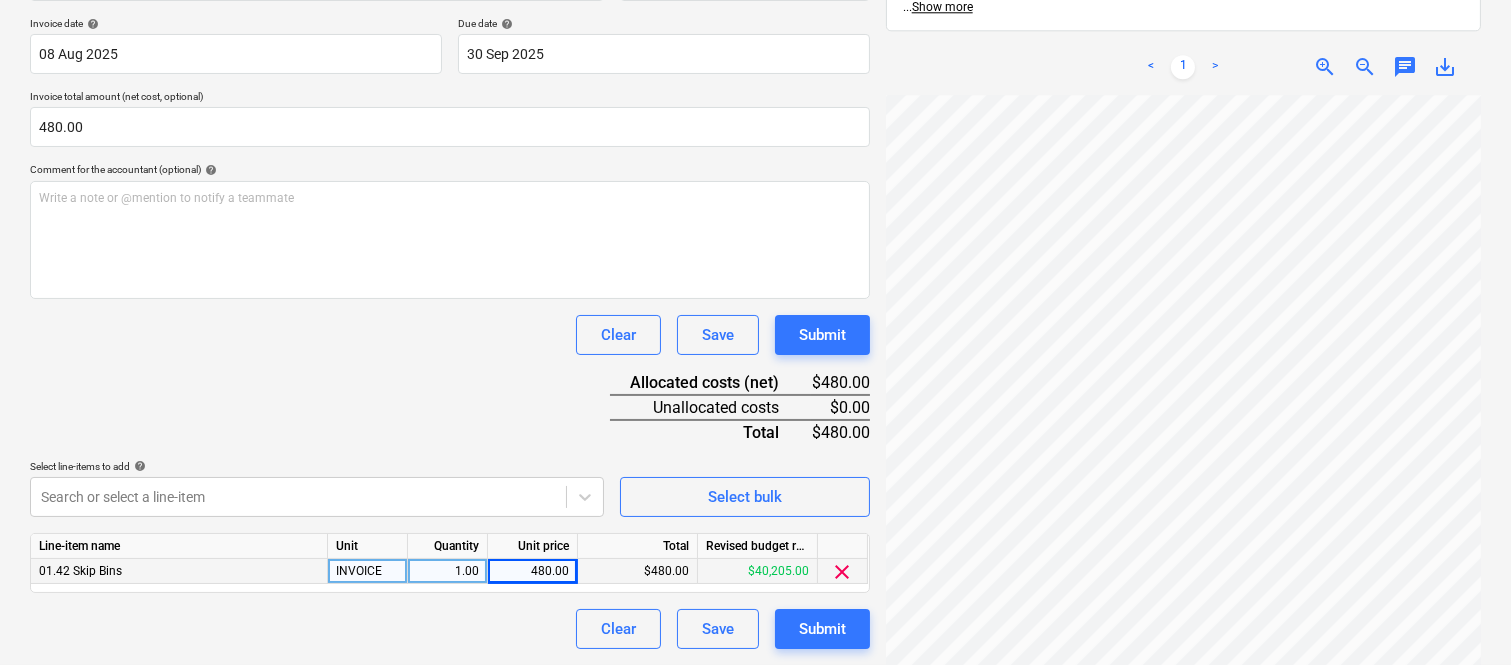 scroll, scrollTop: 0, scrollLeft: 0, axis: both 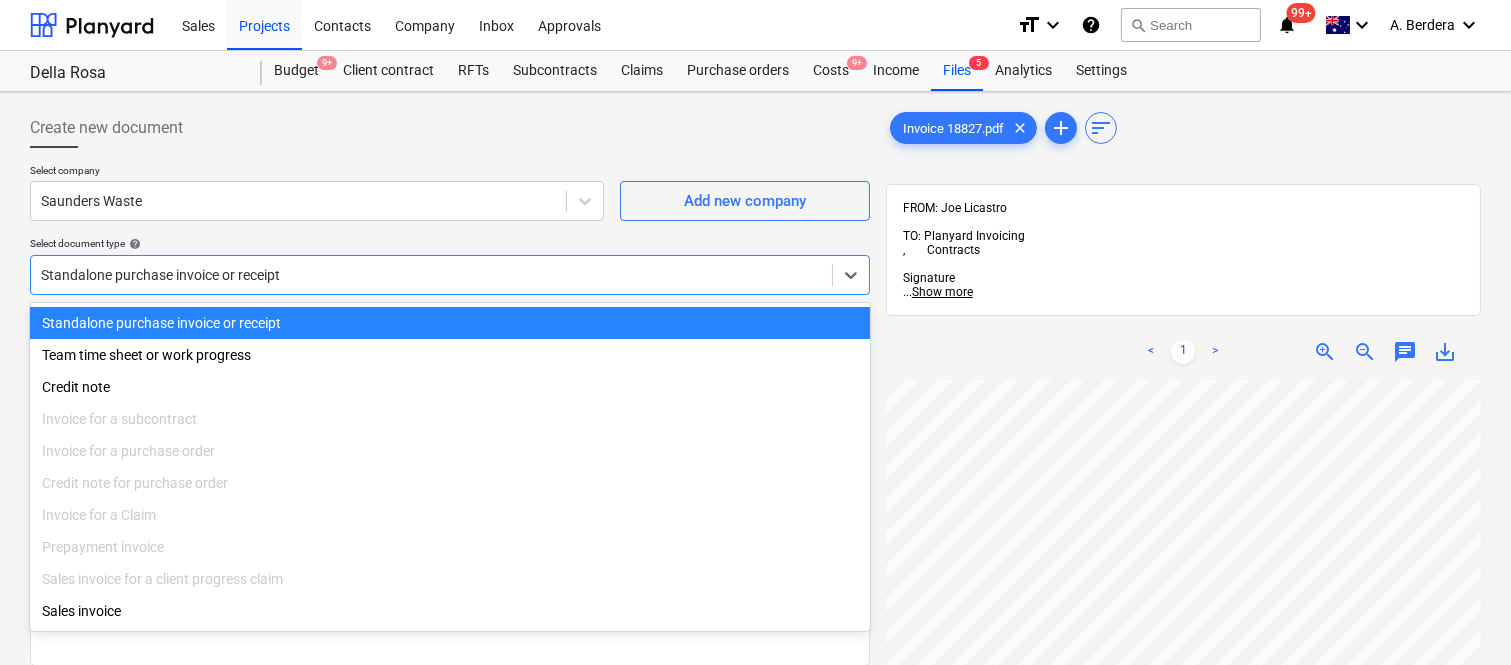 click at bounding box center (431, 275) 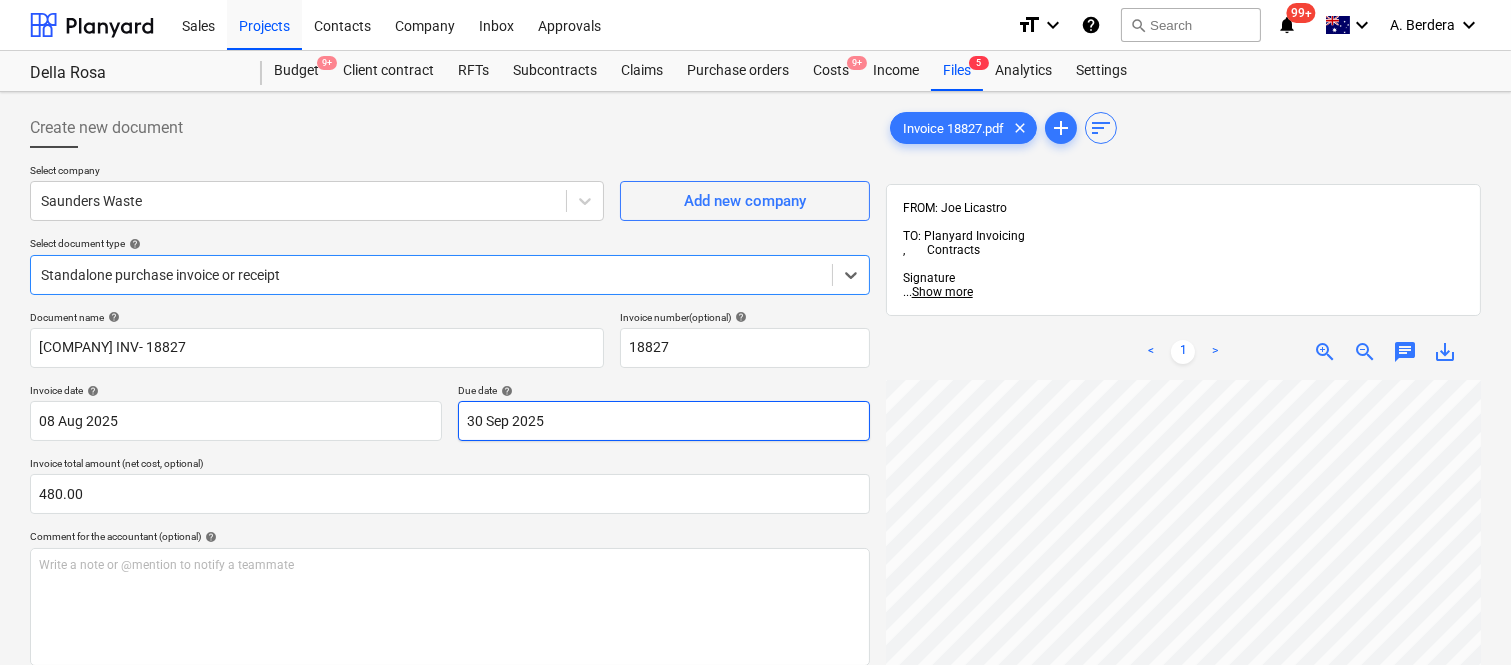 scroll, scrollTop: 0, scrollLeft: 303, axis: horizontal 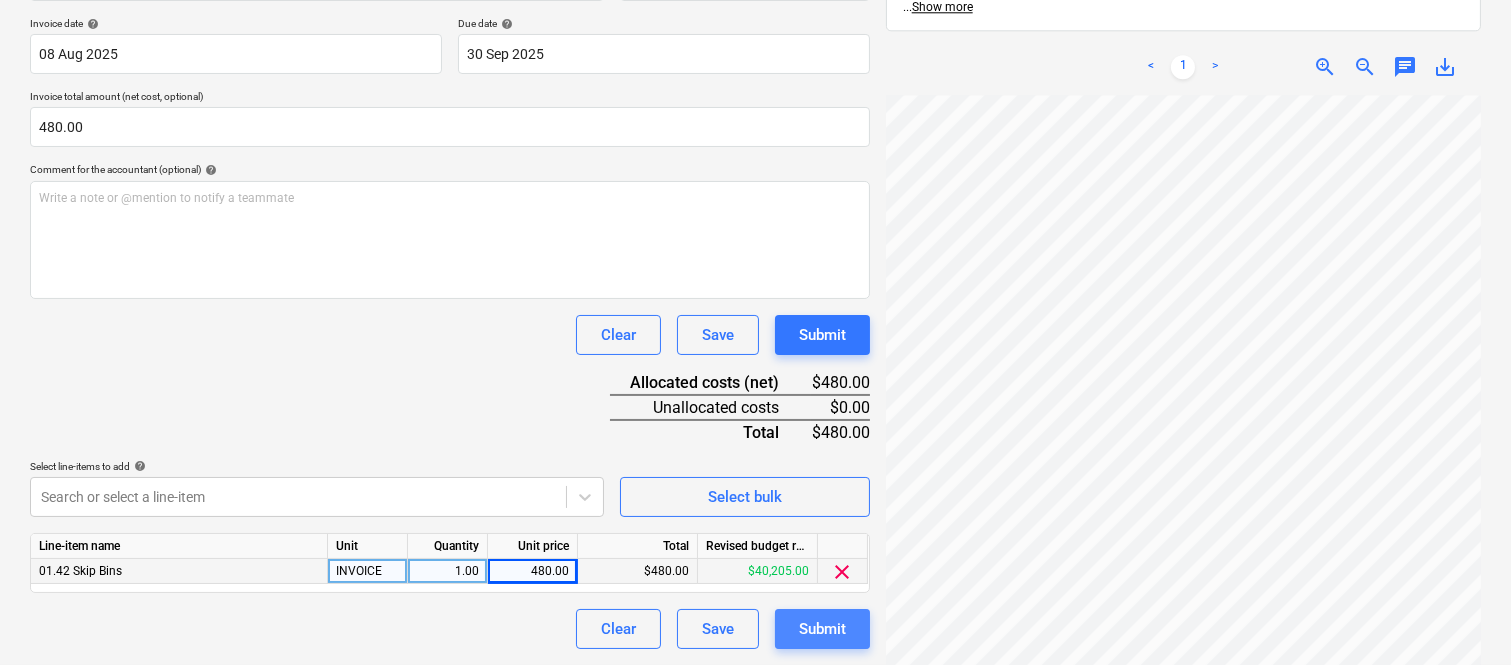 click on "Submit" at bounding box center [822, 629] 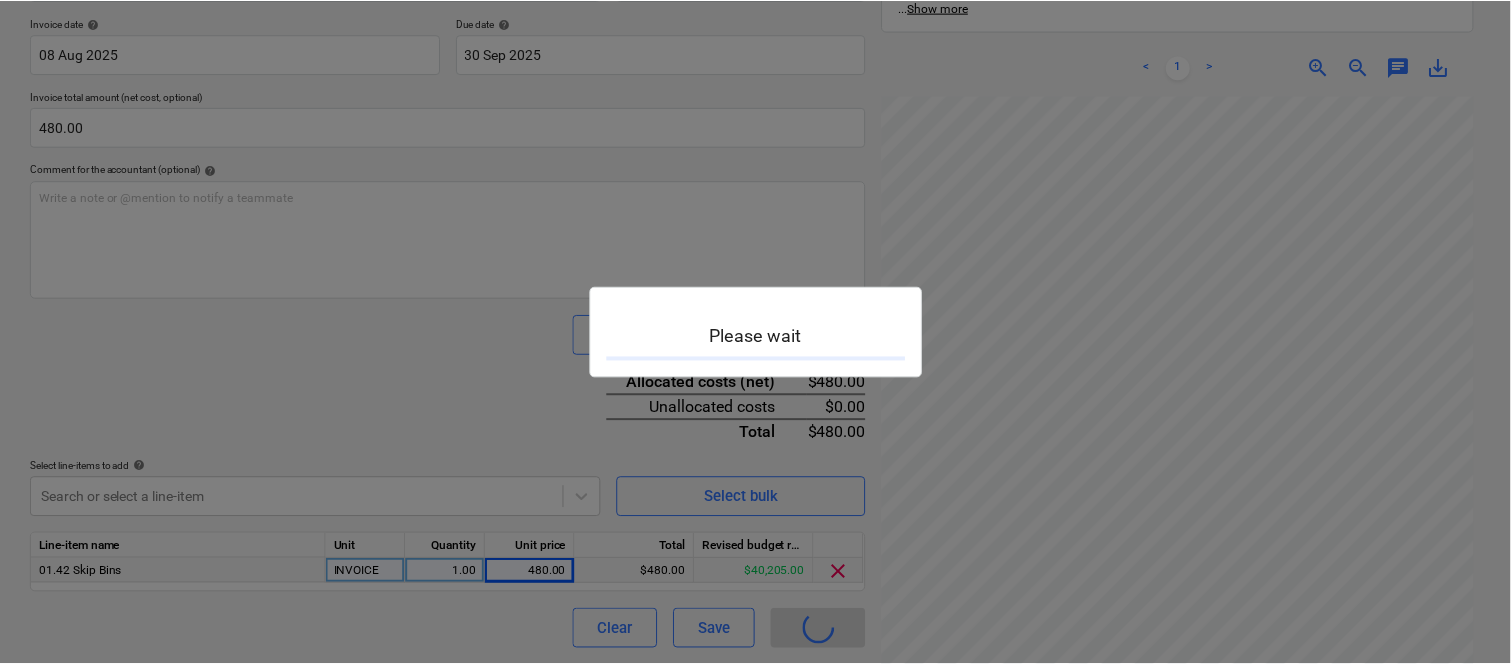 scroll, scrollTop: 0, scrollLeft: 0, axis: both 